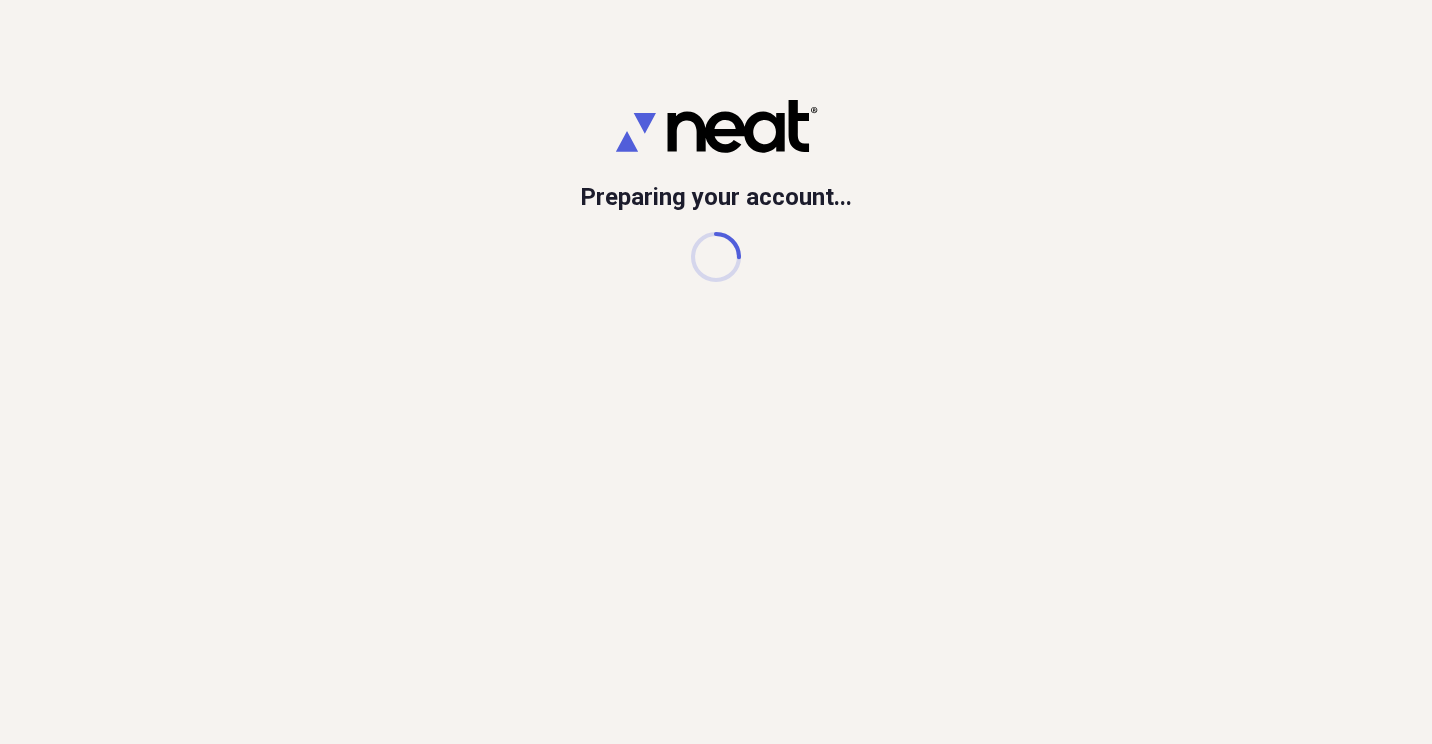 scroll, scrollTop: 0, scrollLeft: 0, axis: both 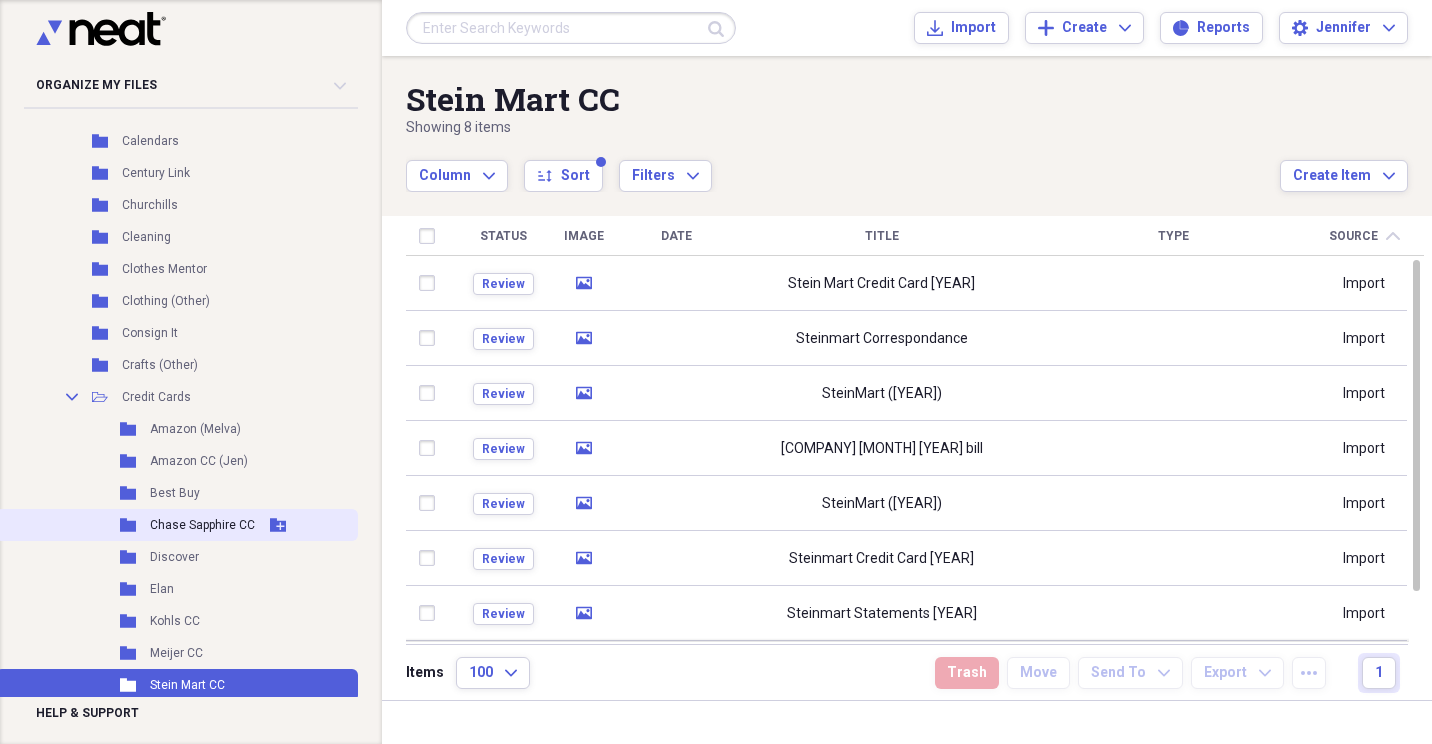 click on "Chase Sapphire CC" at bounding box center [202, 525] 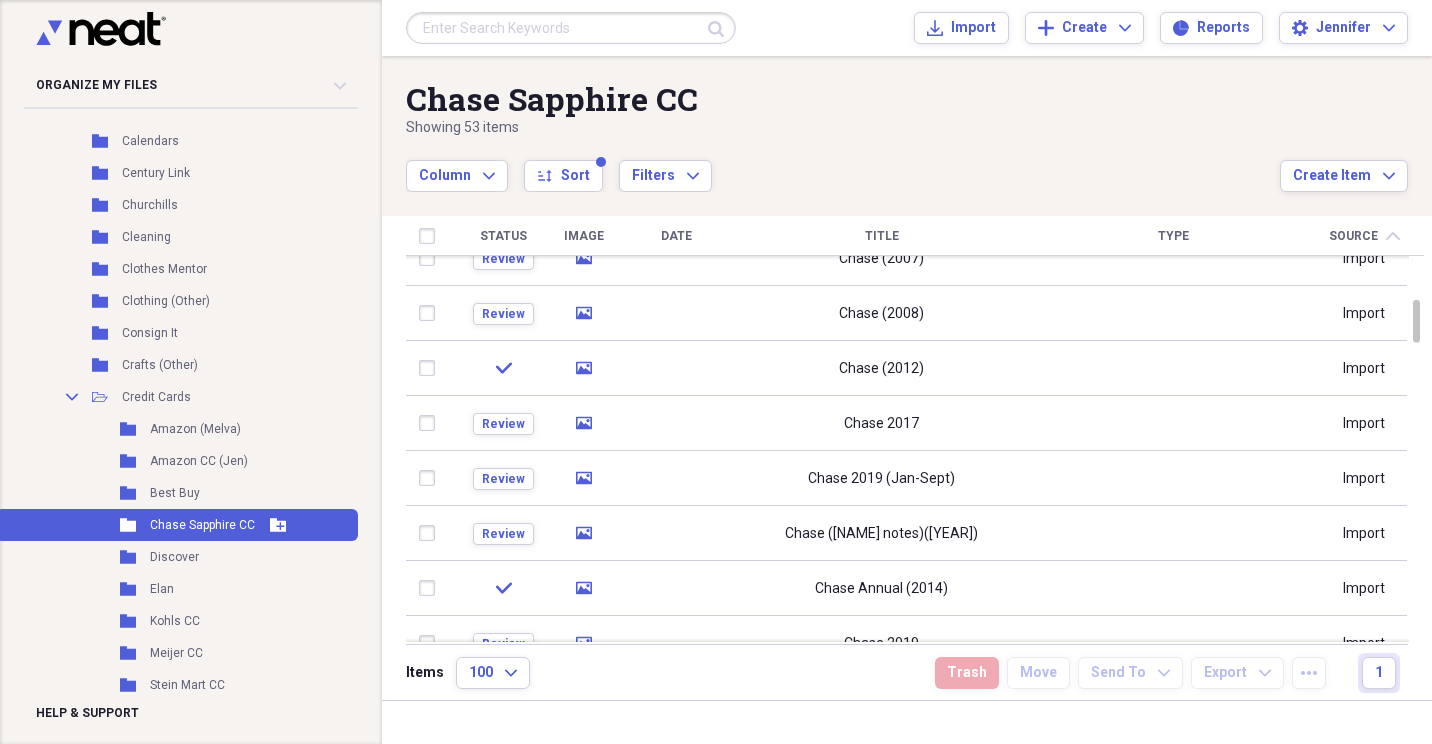 click on "Add Folder" 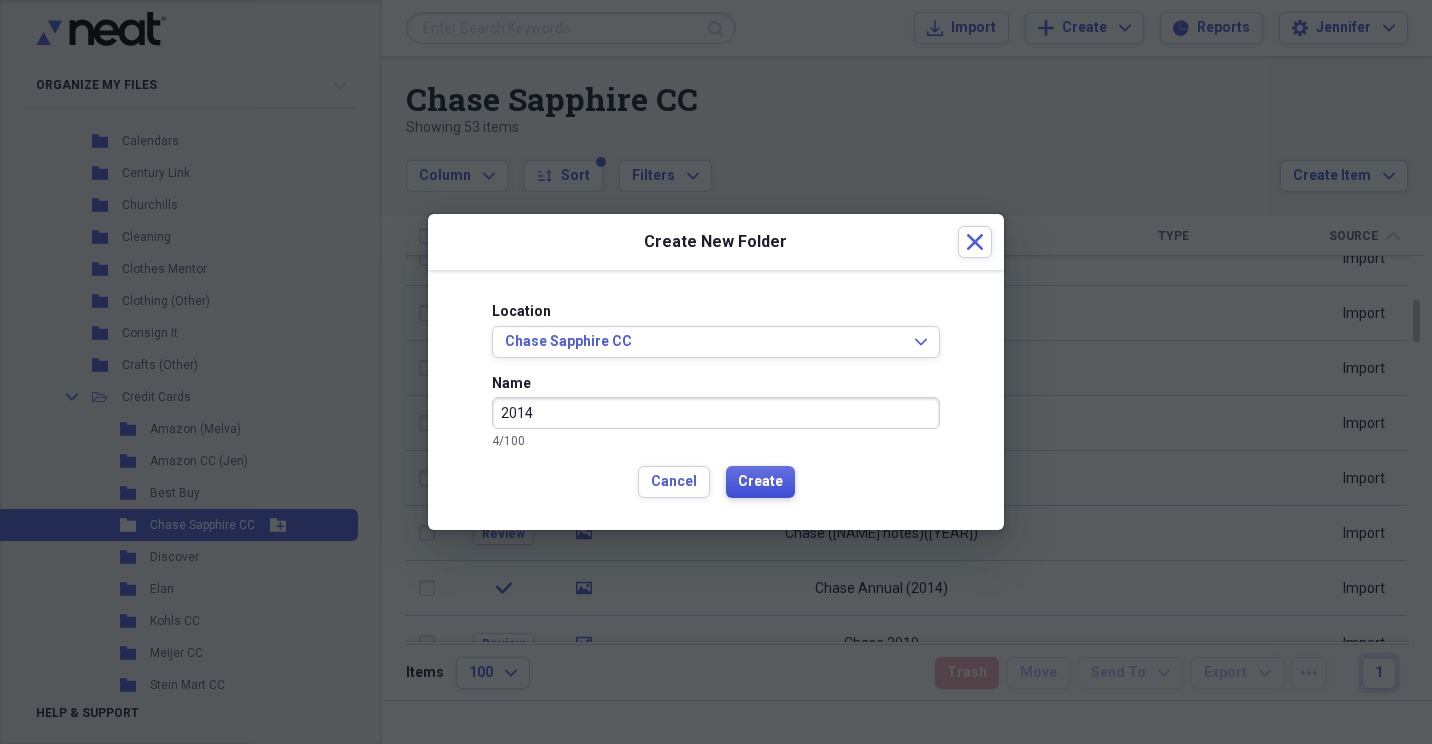type on "2014" 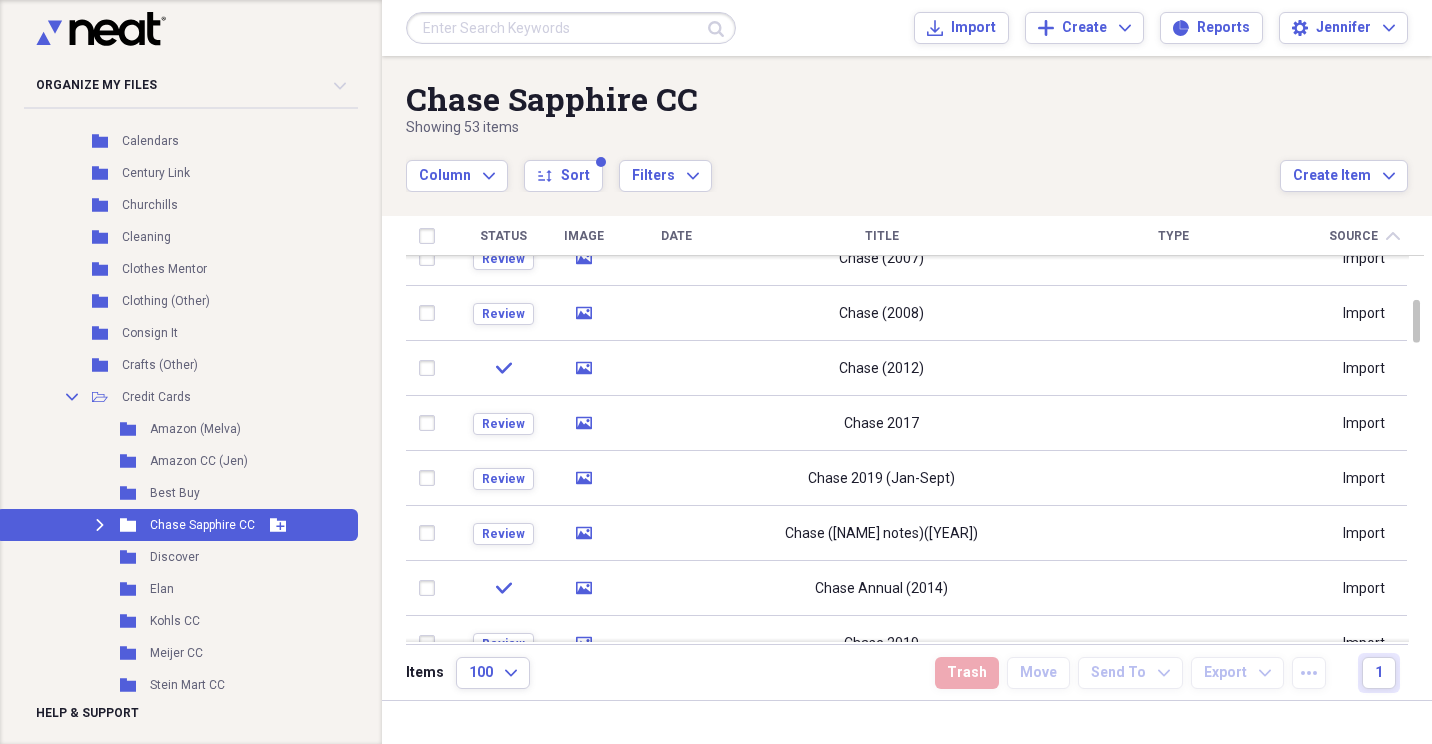 click on "Chase Sapphire CC" at bounding box center [202, 525] 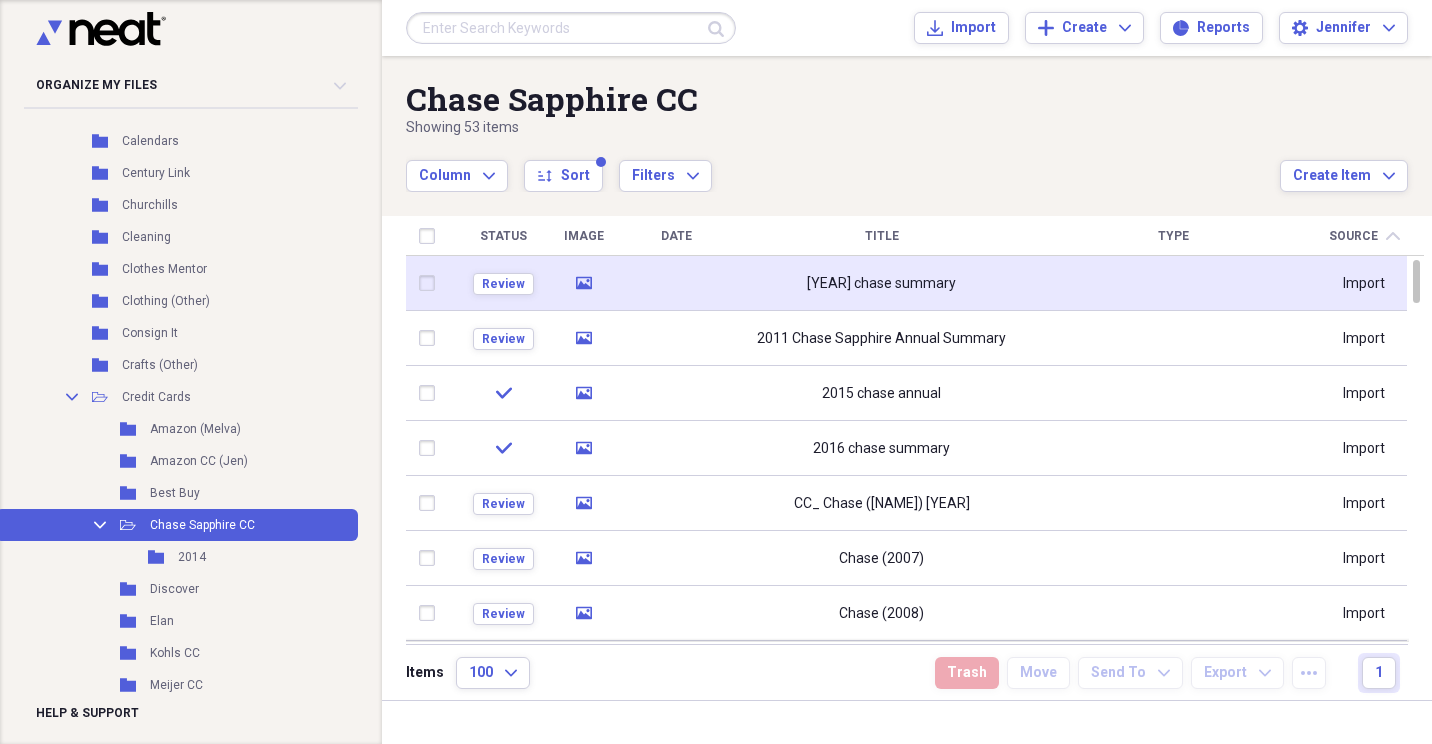 click at bounding box center [431, 283] 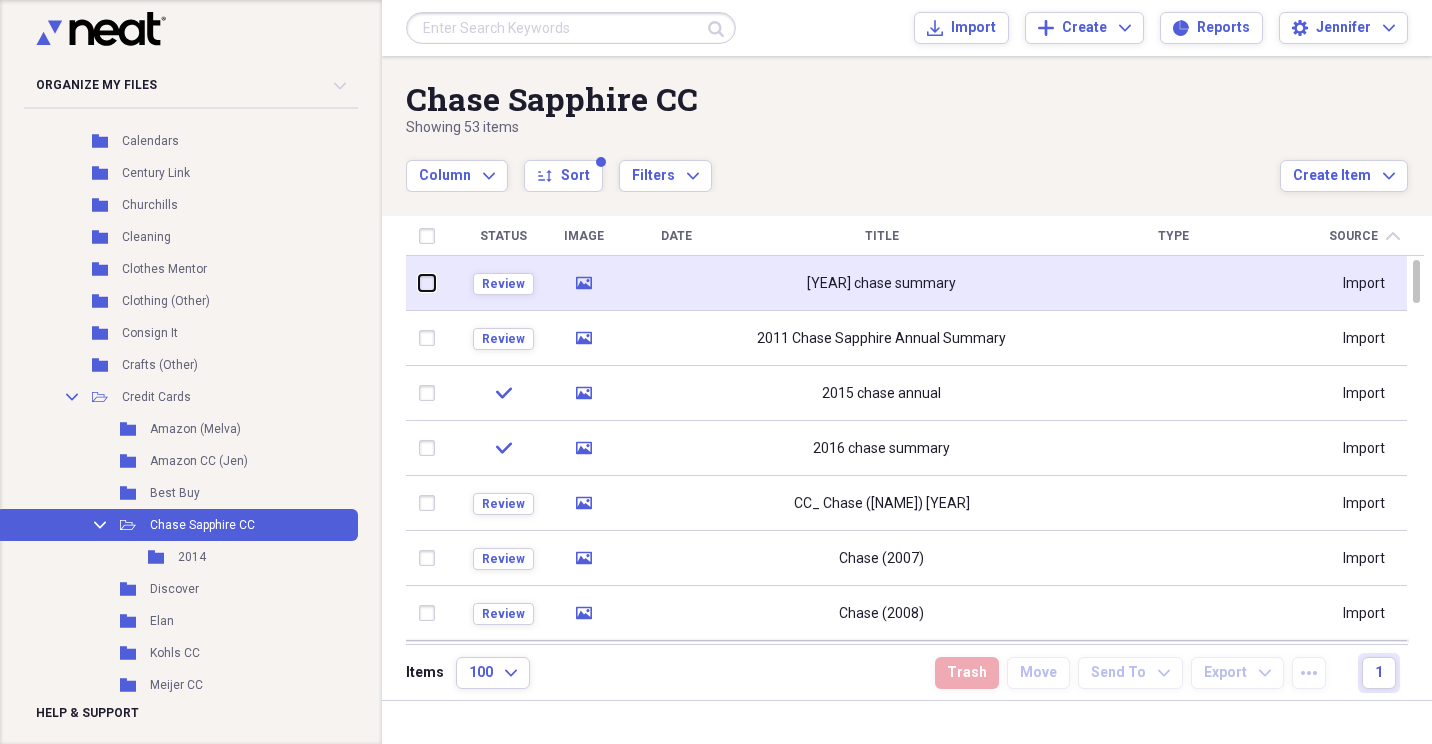 click at bounding box center [419, 283] 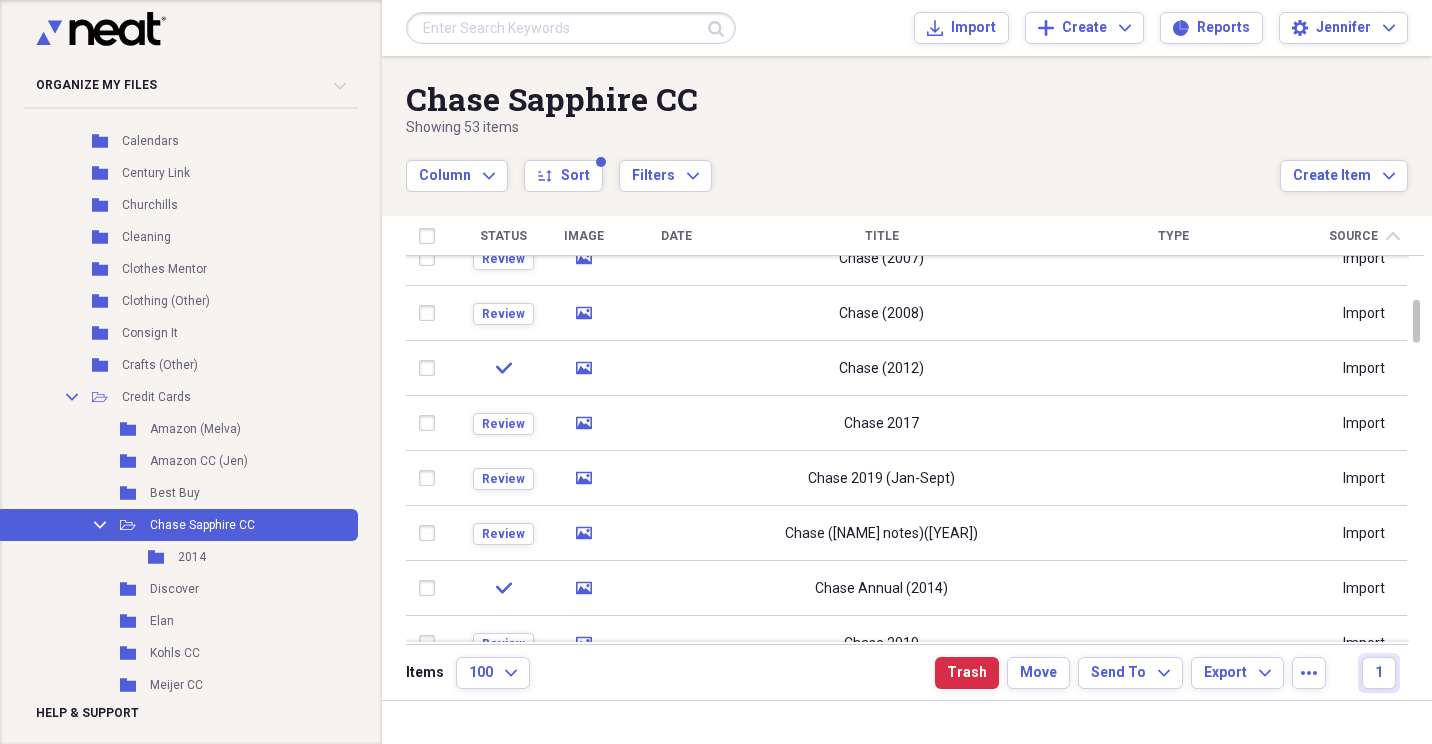 checkbox on "false" 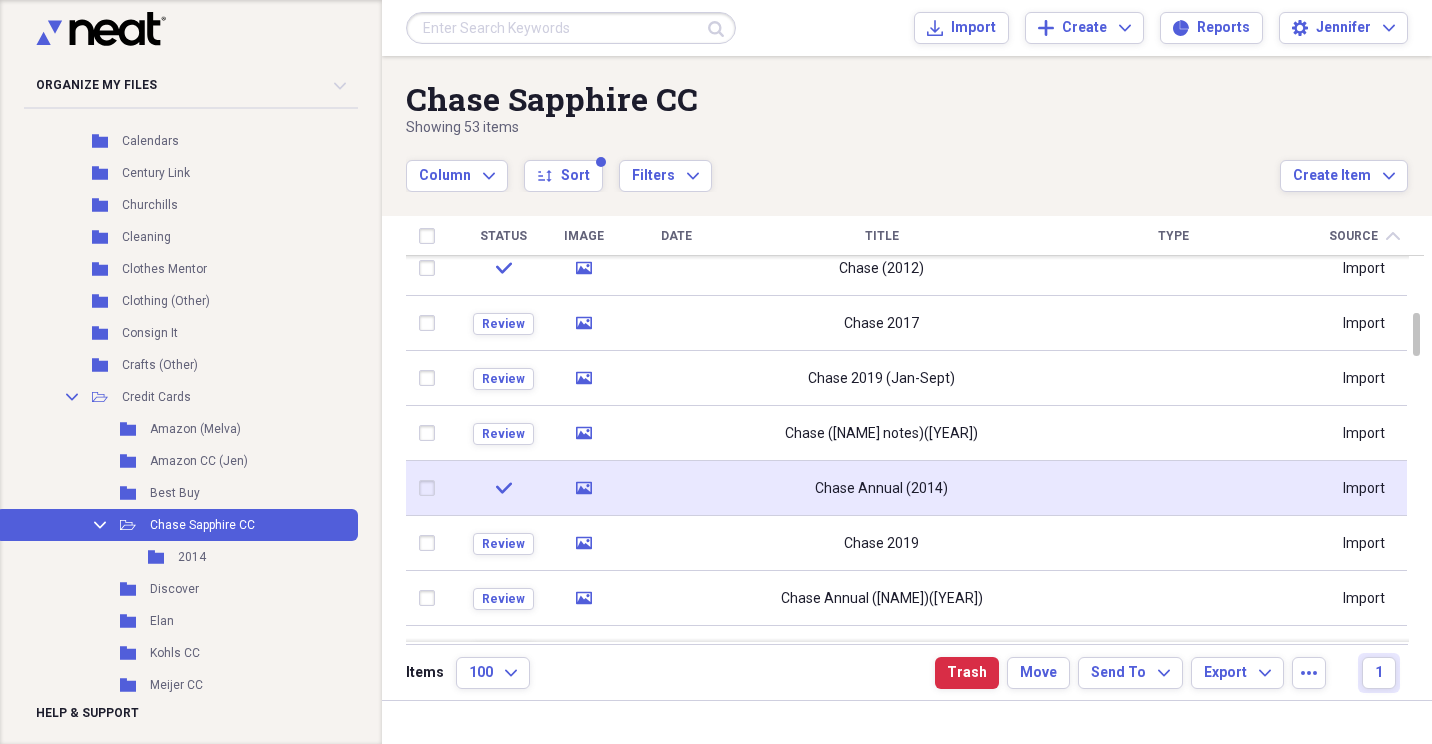 click at bounding box center [431, 488] 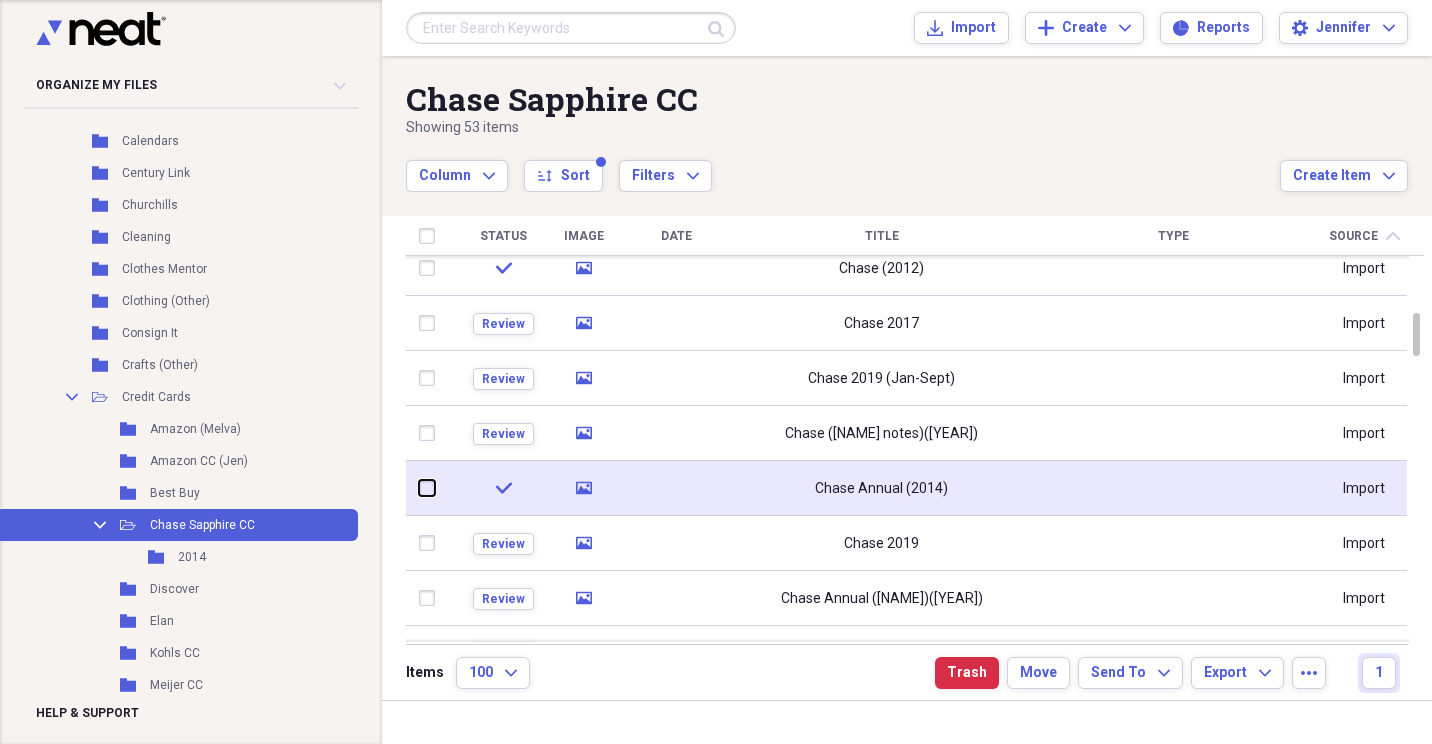 click at bounding box center [419, 488] 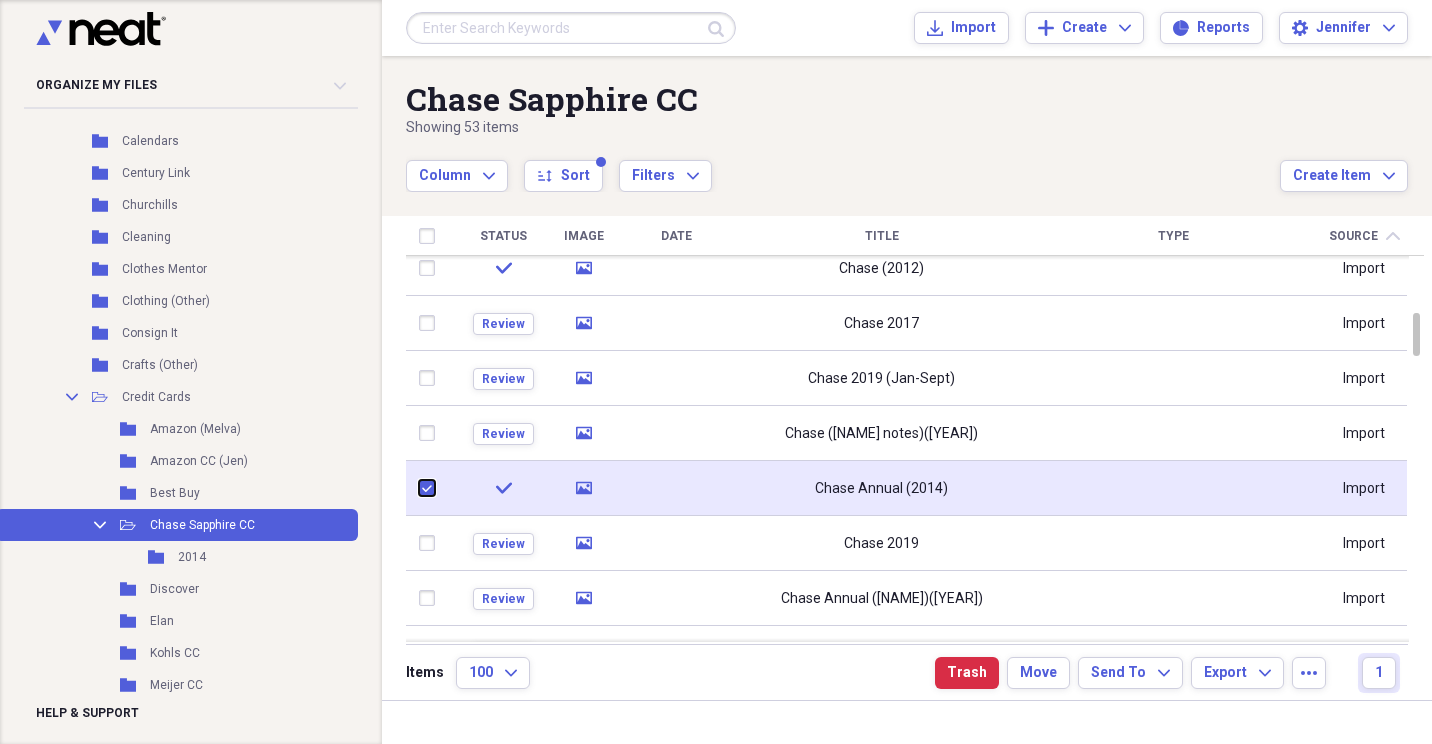 checkbox on "true" 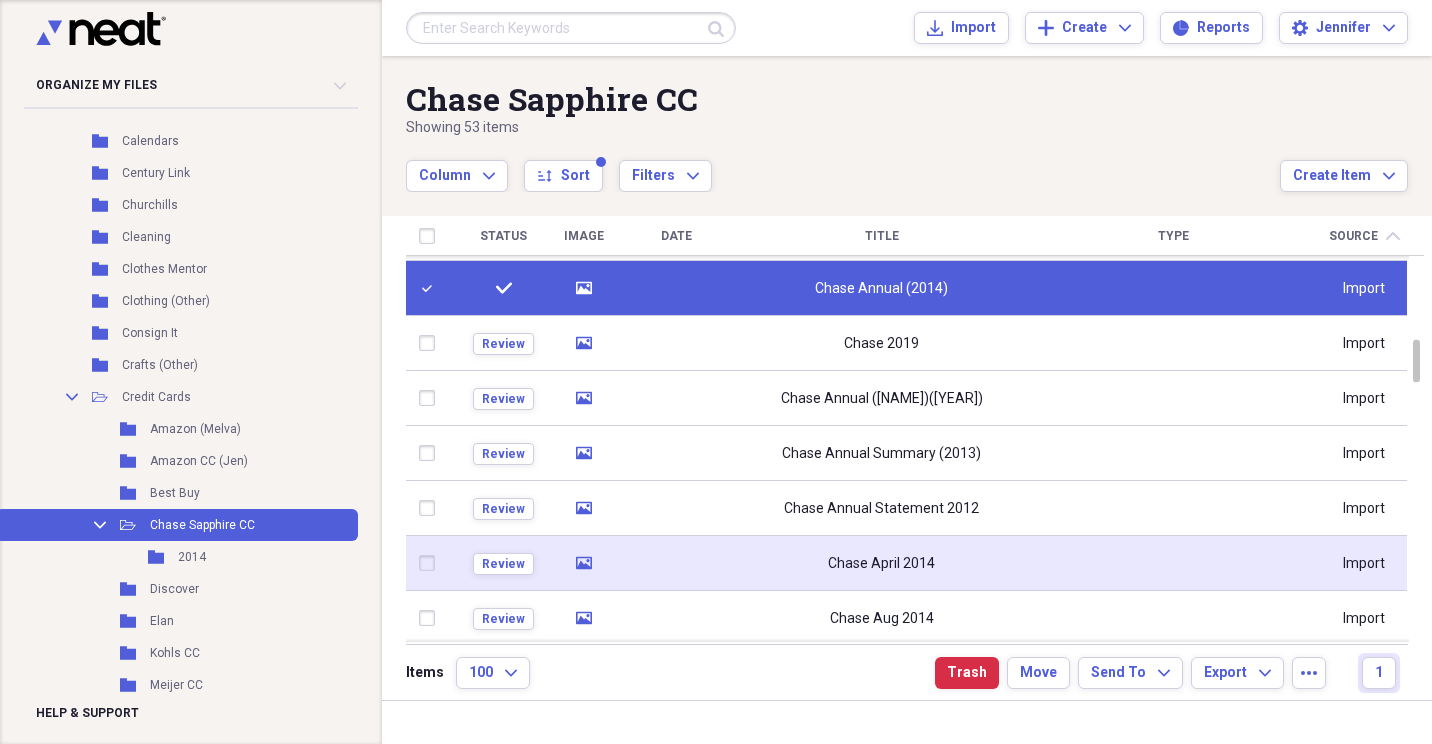 click at bounding box center [431, 563] 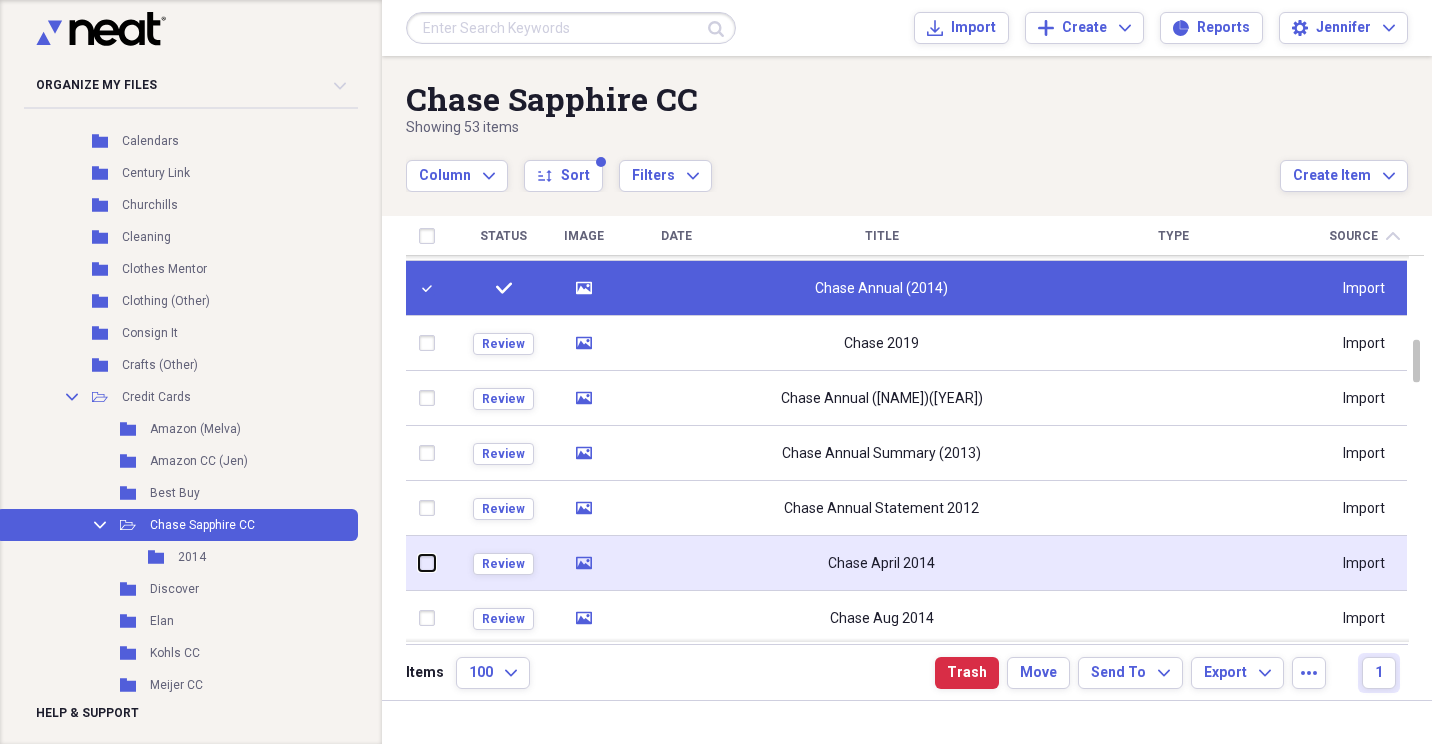 click at bounding box center (419, 563) 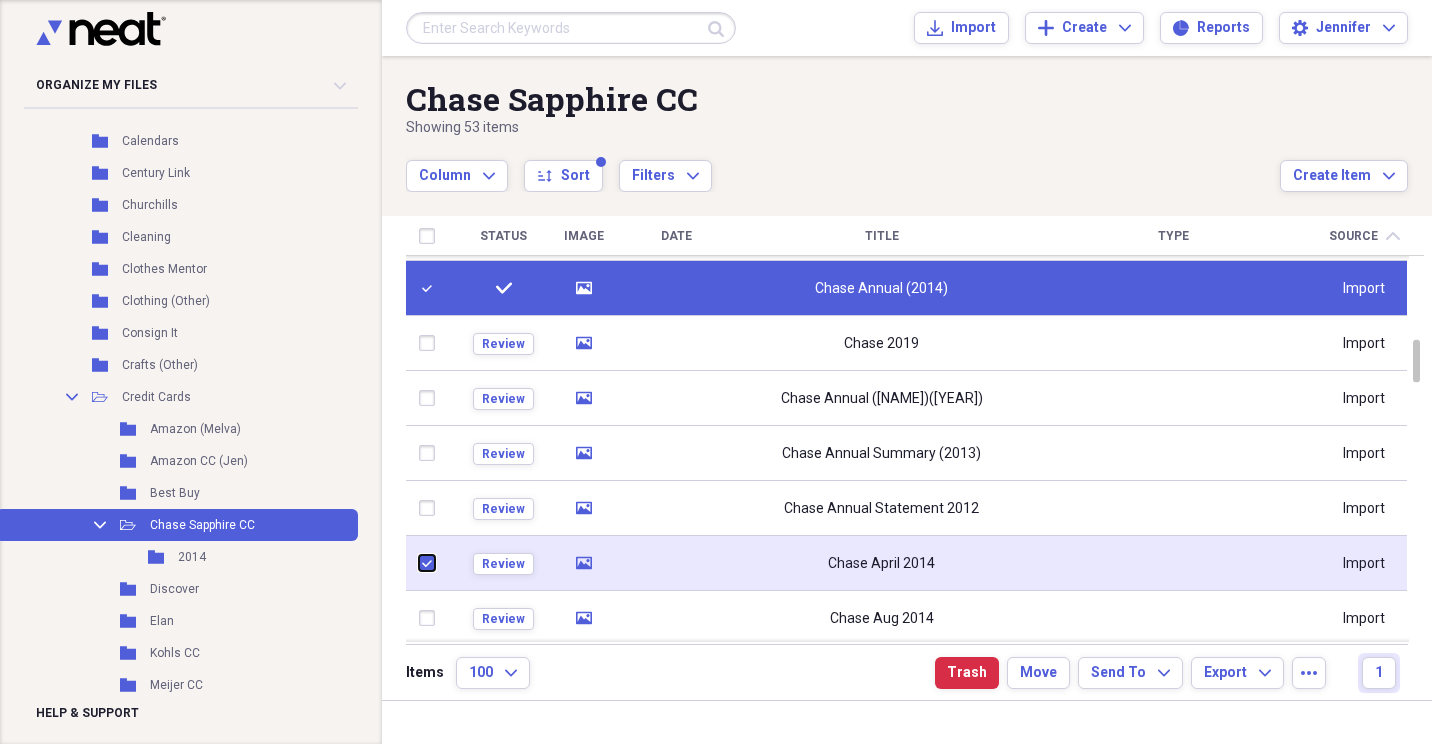 checkbox on "true" 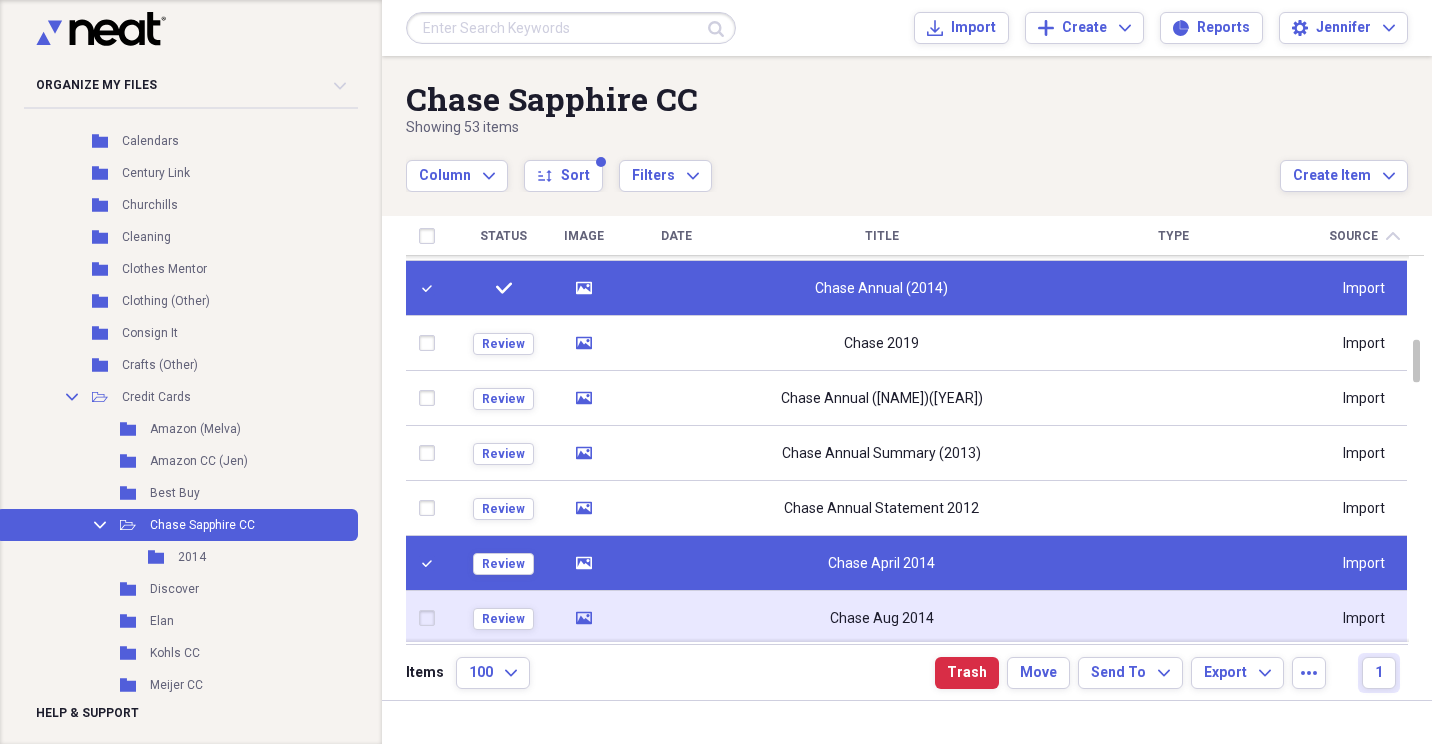 click at bounding box center (431, 618) 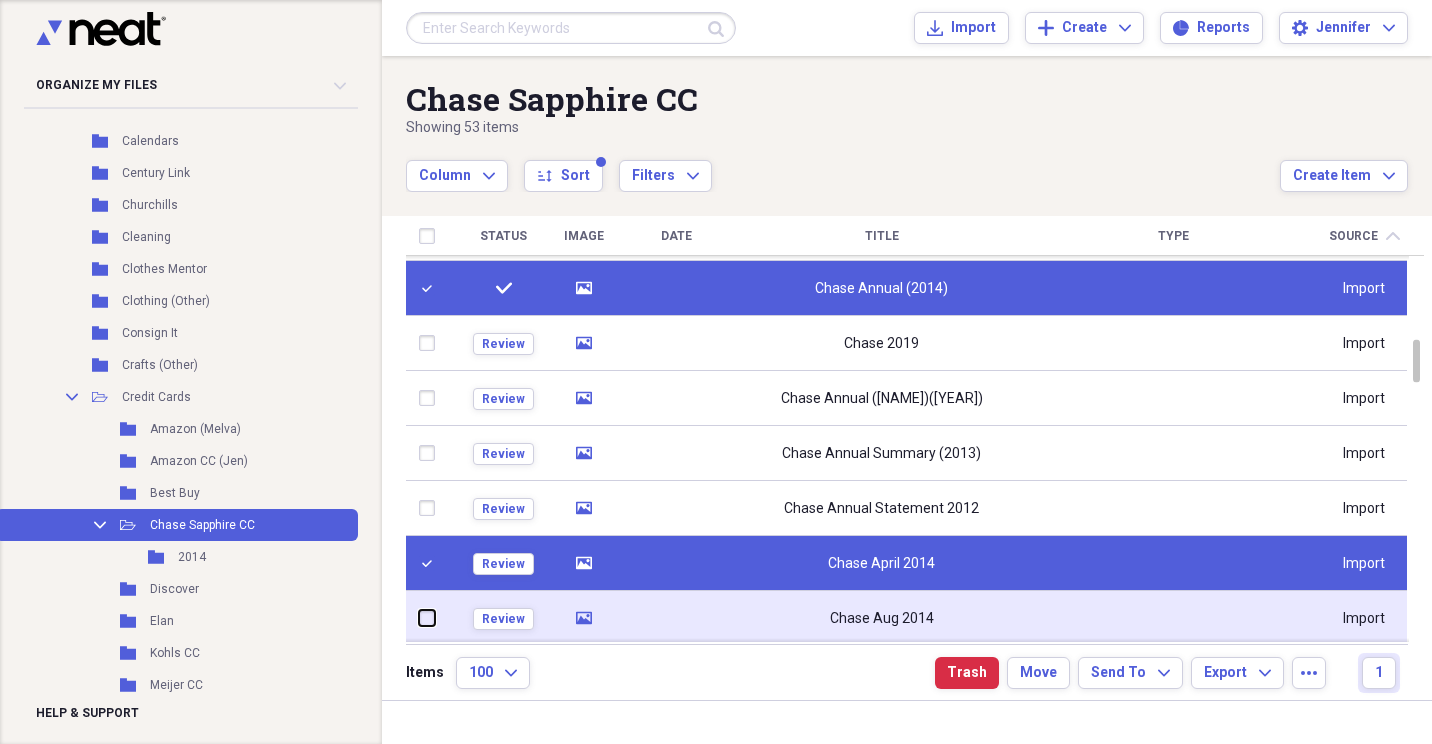 click at bounding box center (419, 618) 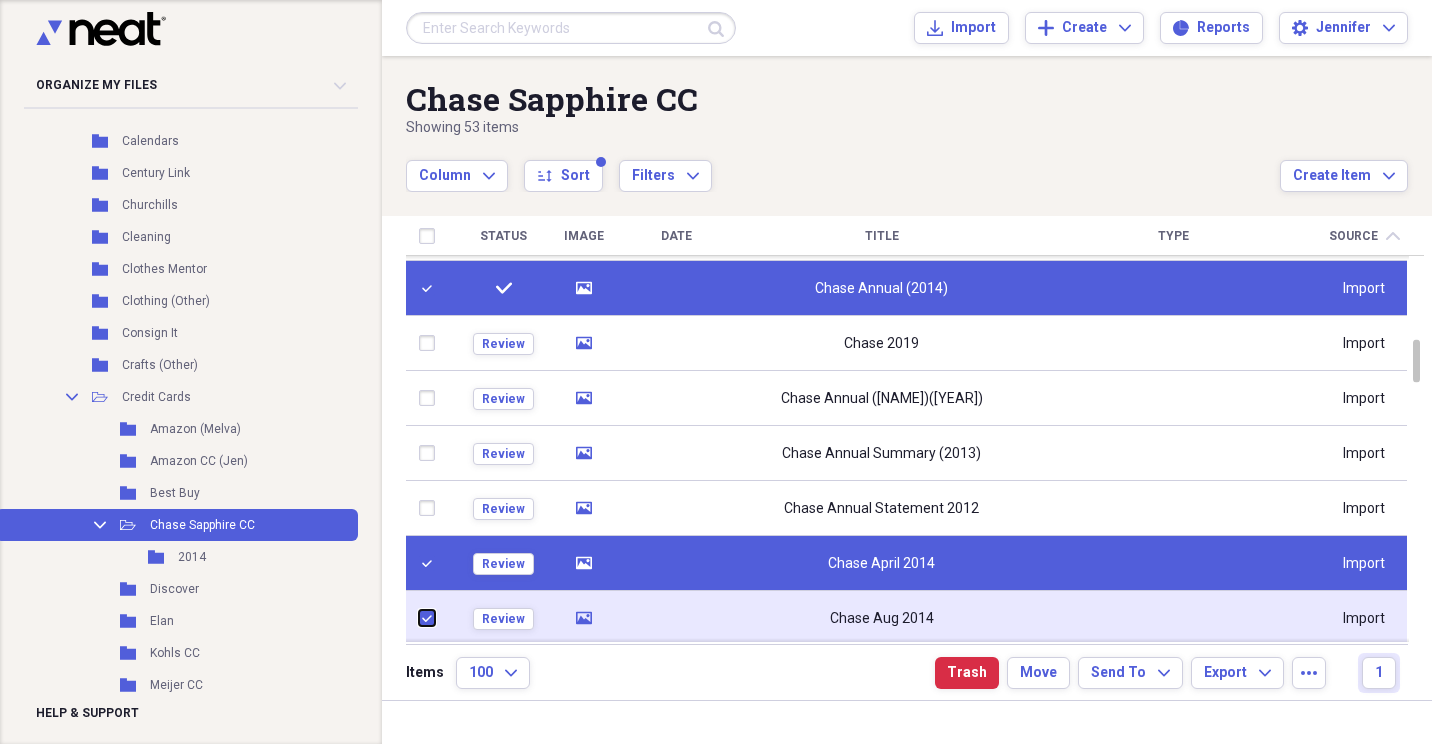 checkbox on "true" 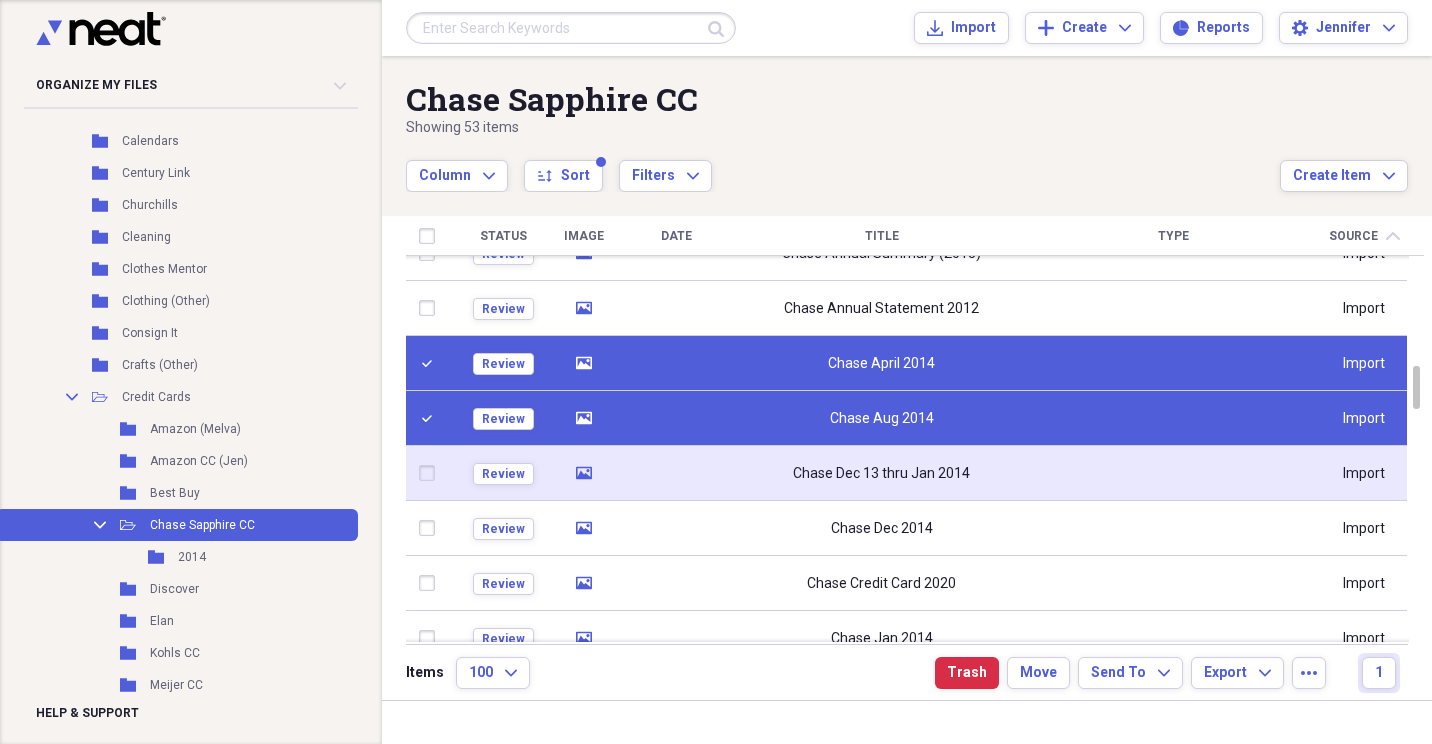 click at bounding box center [431, 473] 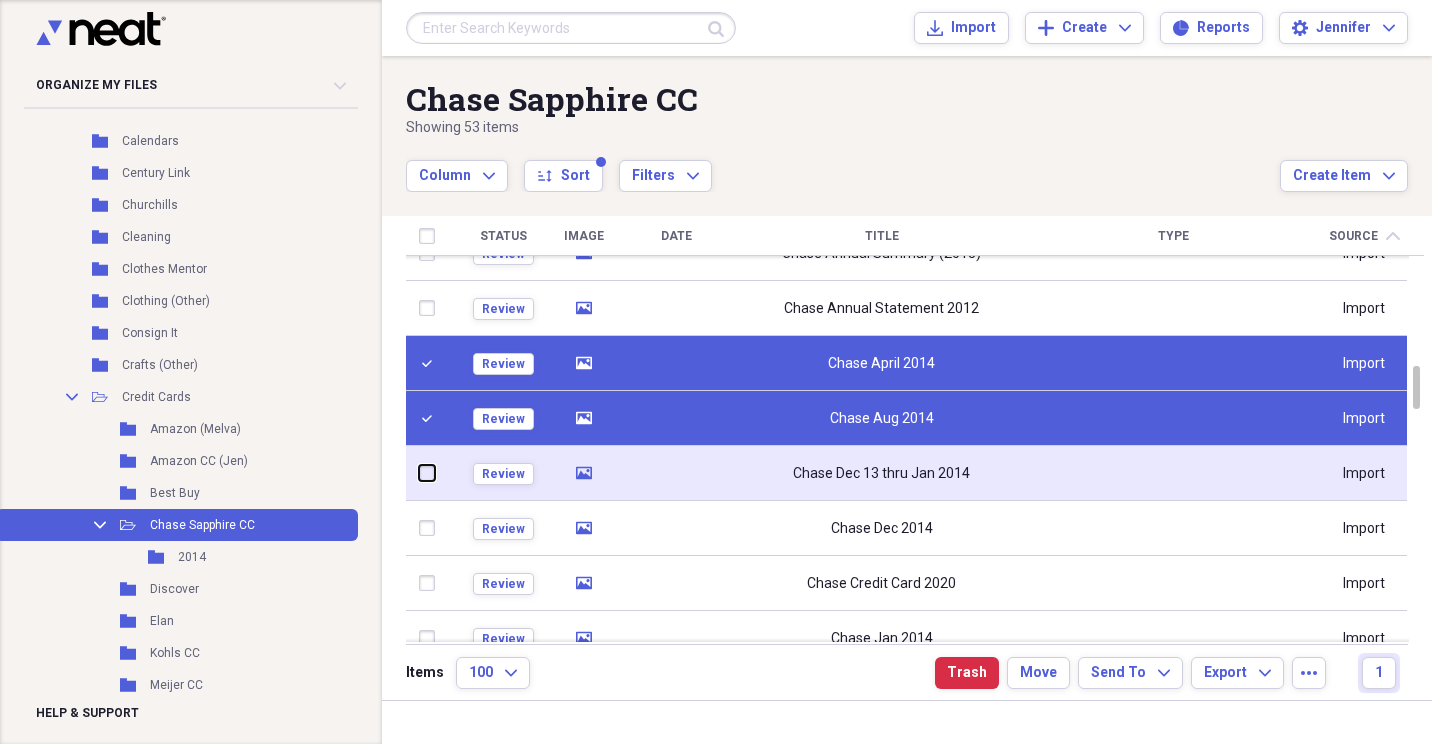 click at bounding box center (419, 473) 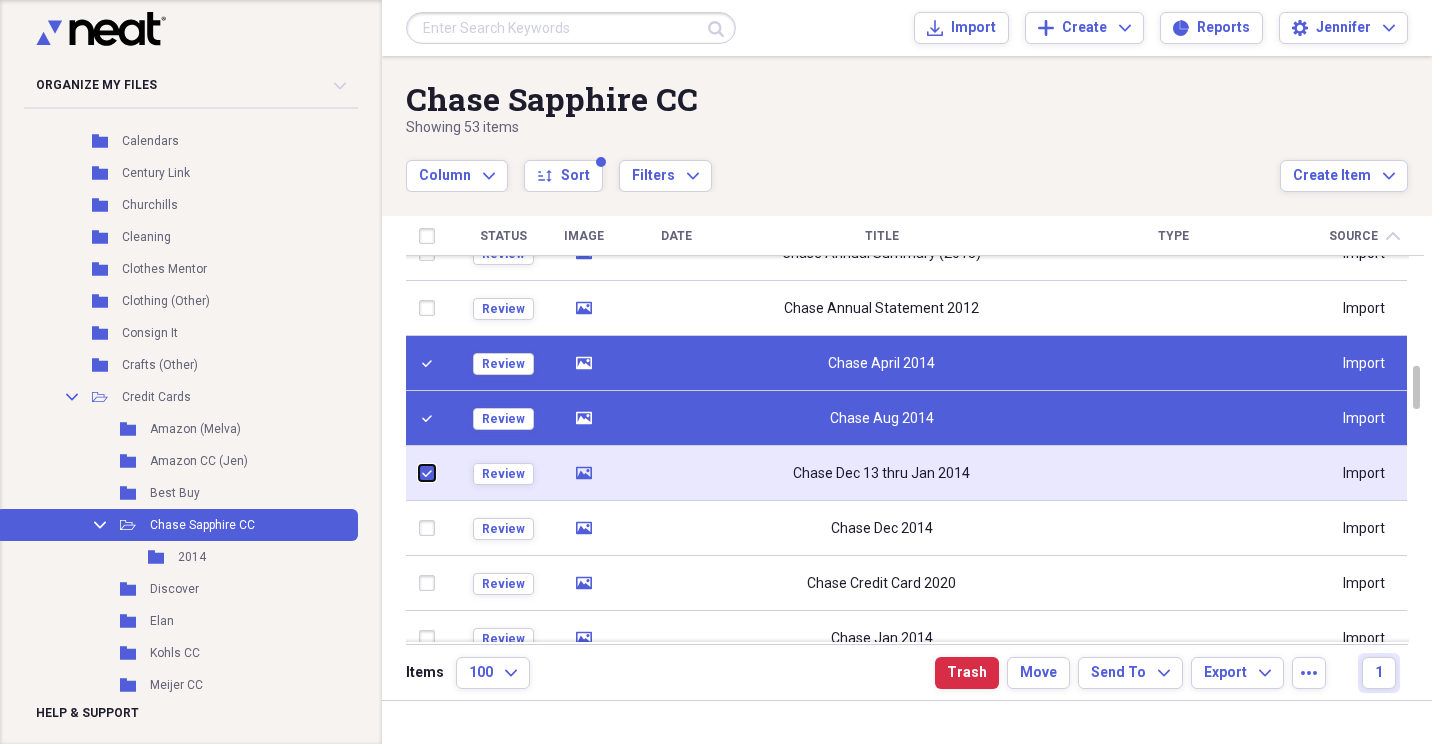 checkbox on "true" 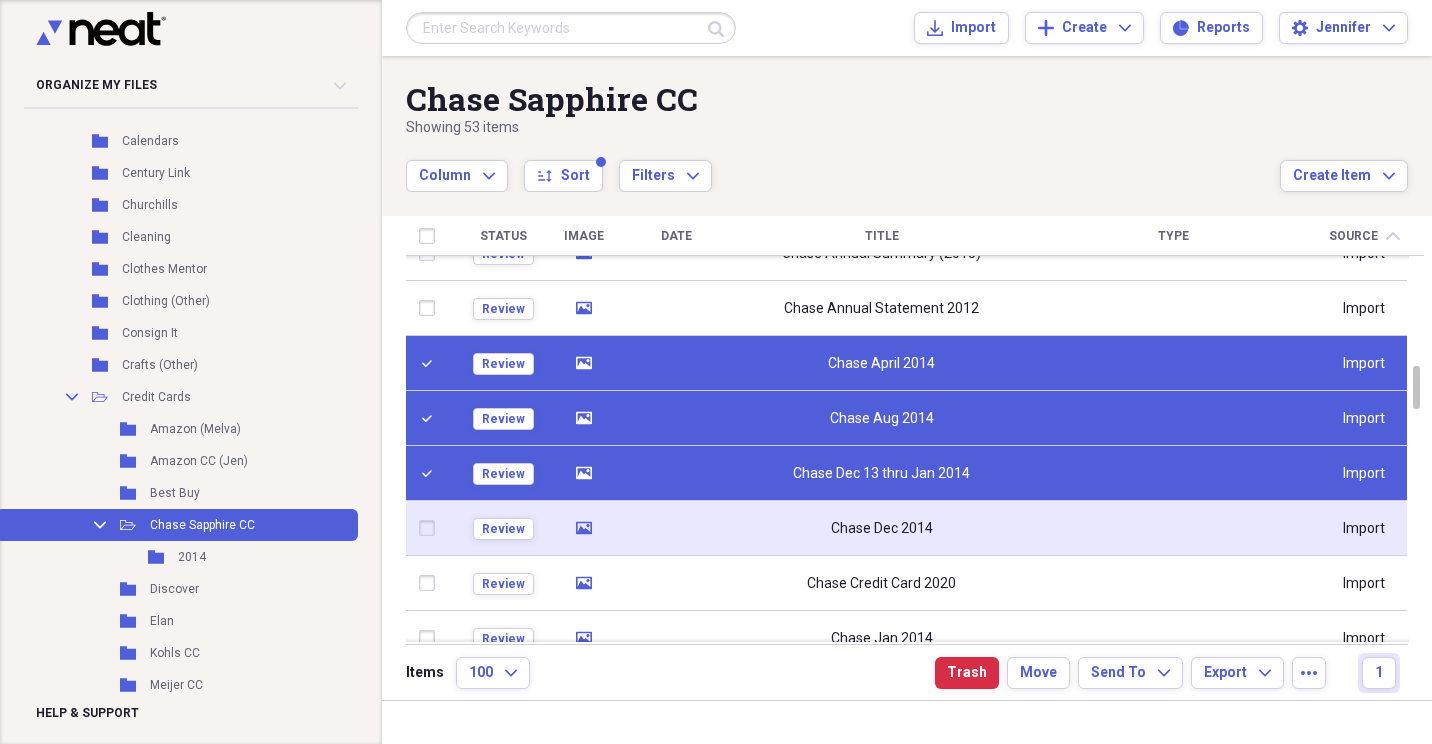 click at bounding box center [431, 528] 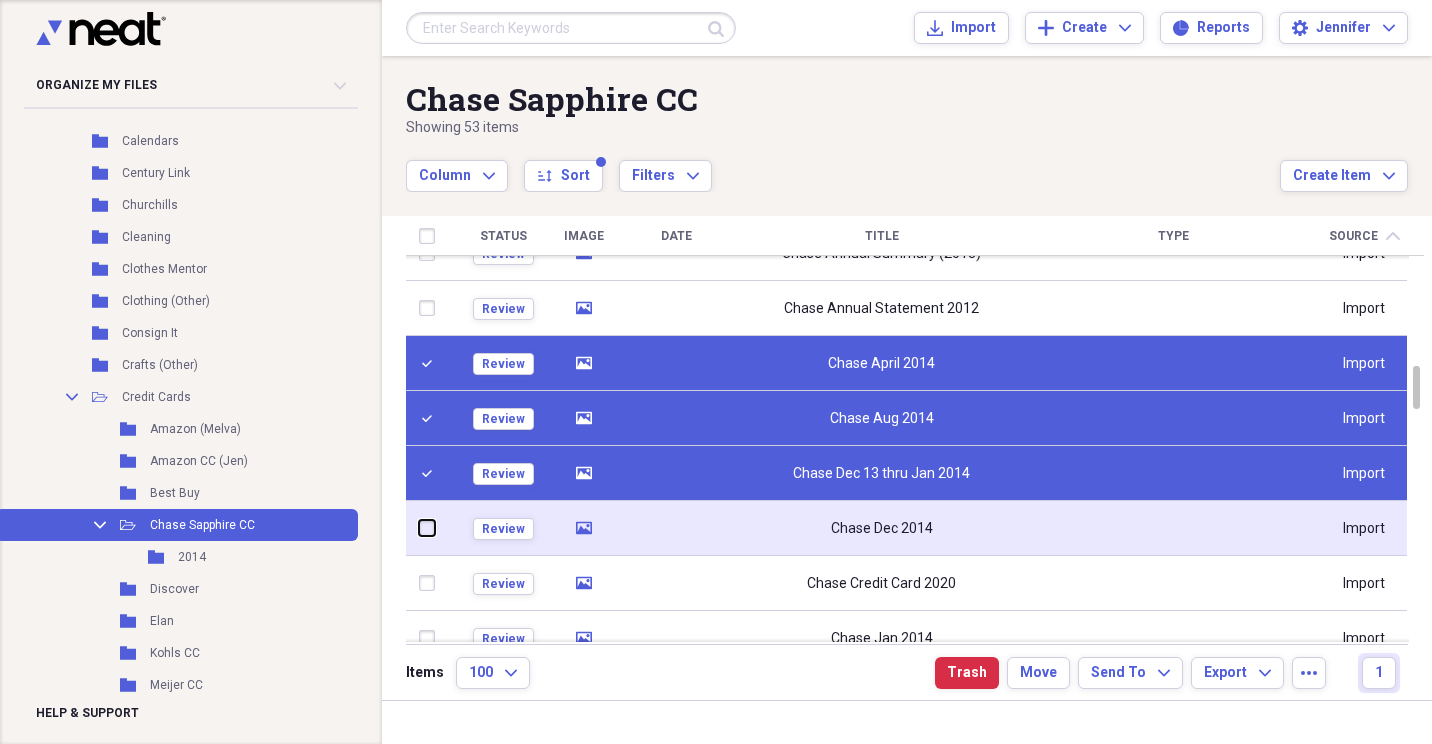 click at bounding box center (419, 528) 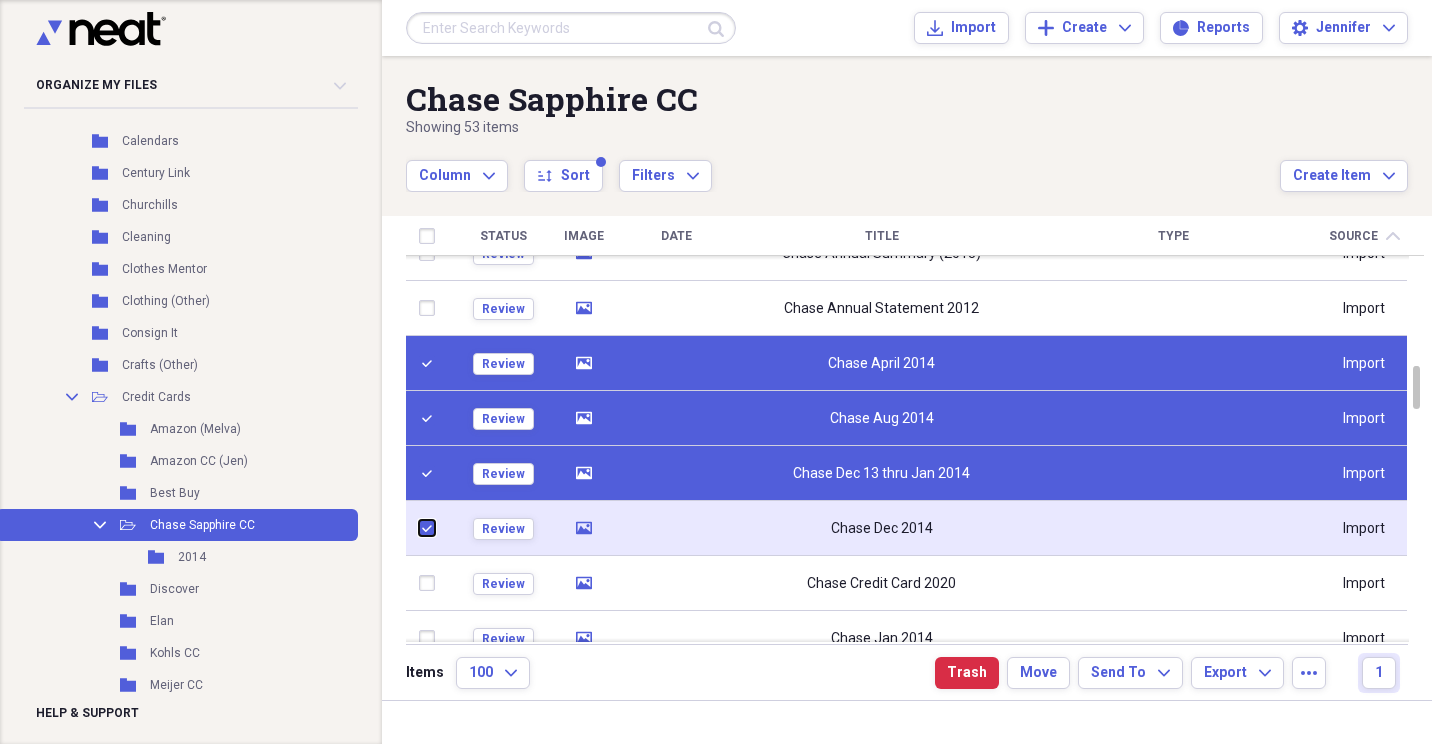 checkbox on "true" 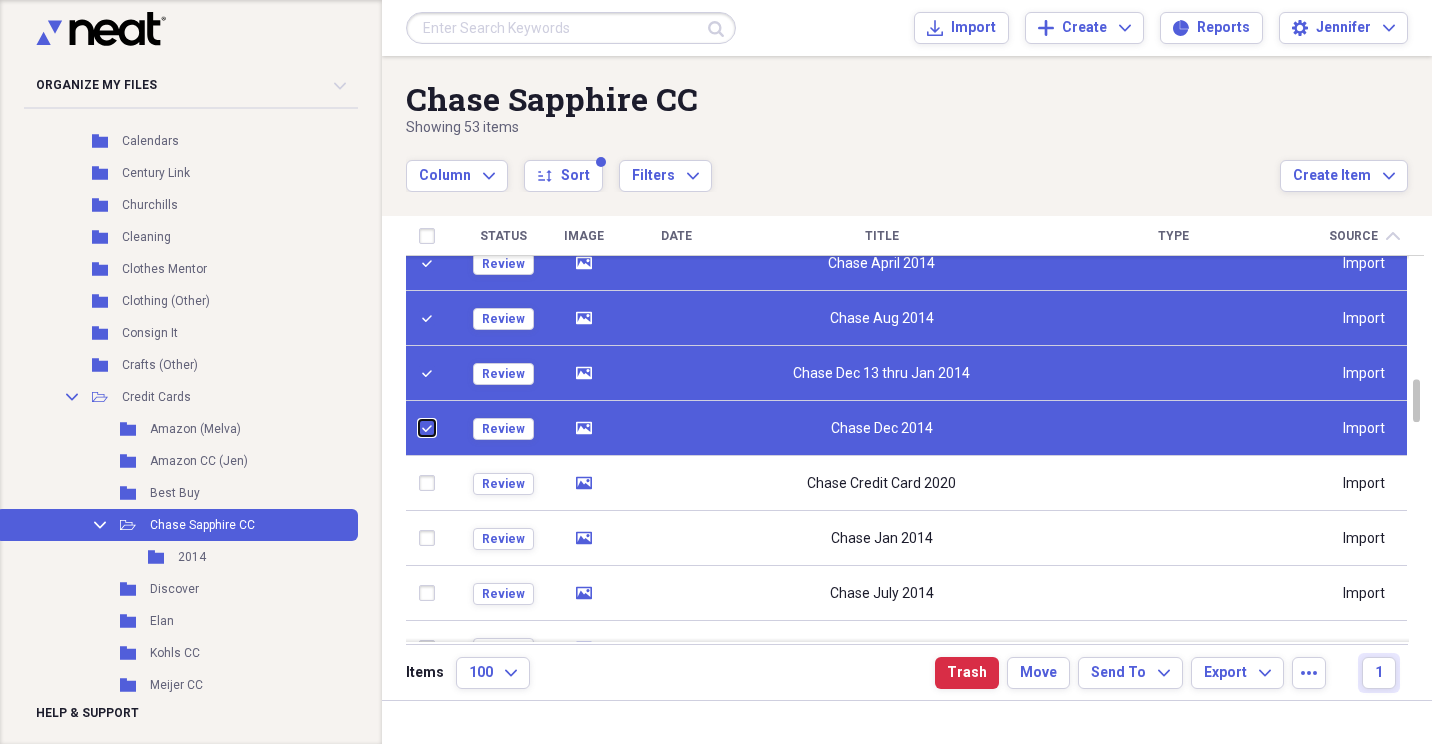 checkbox on "false" 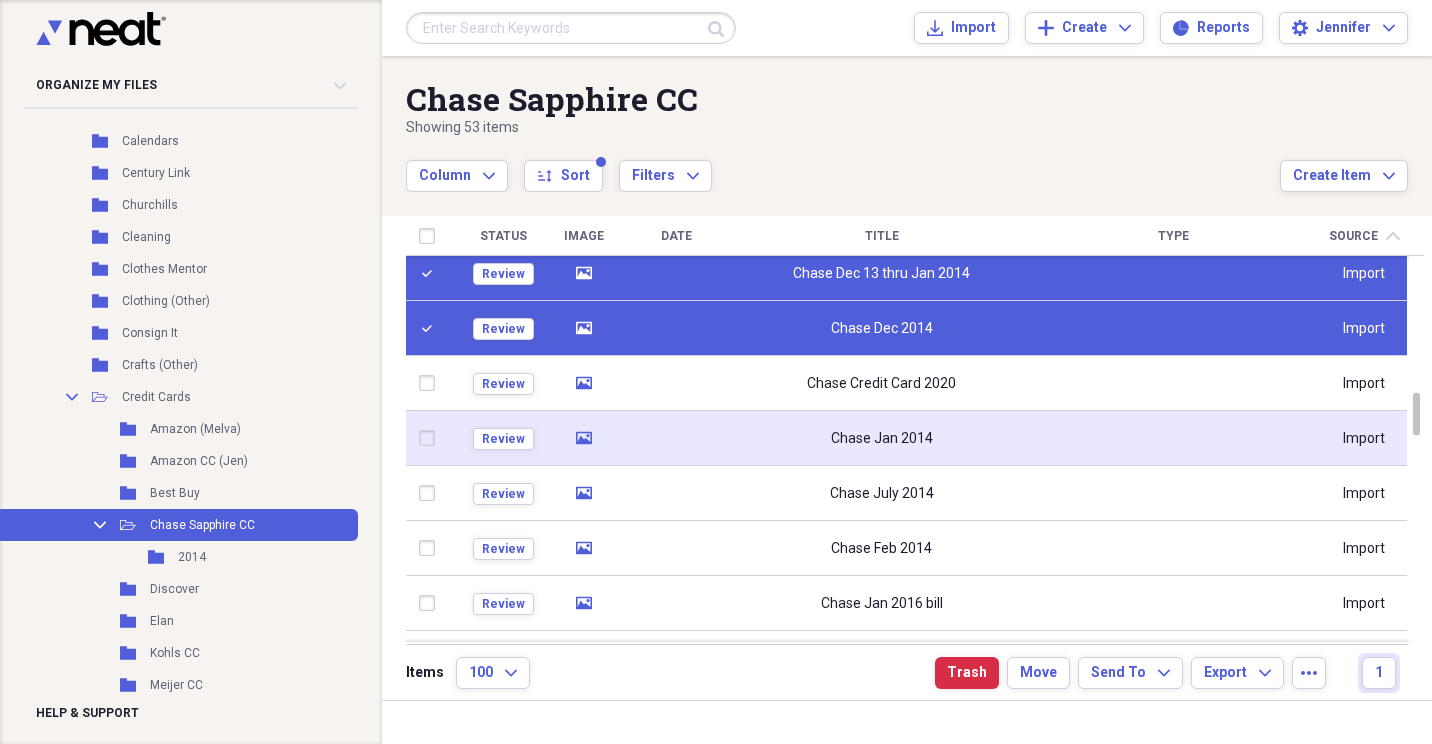 click at bounding box center (431, 438) 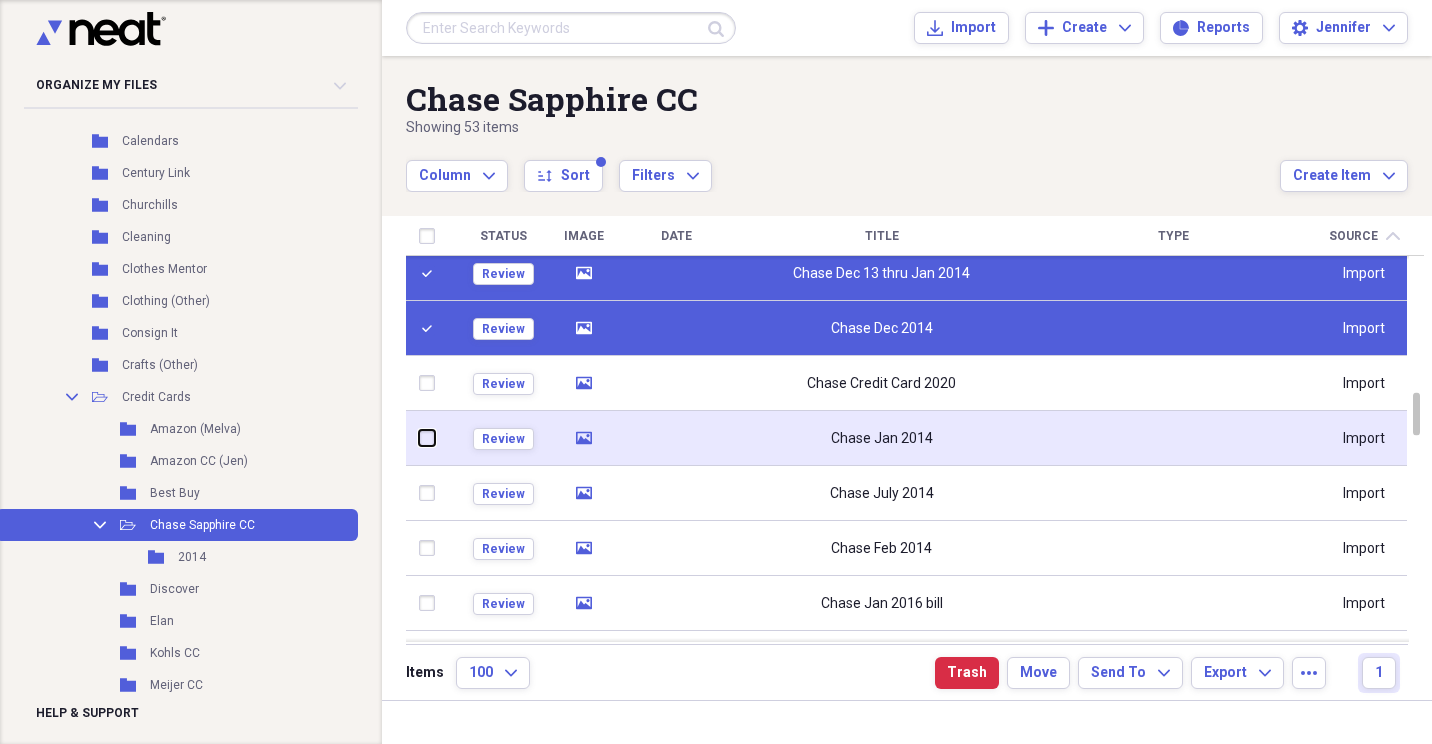 click at bounding box center [419, 438] 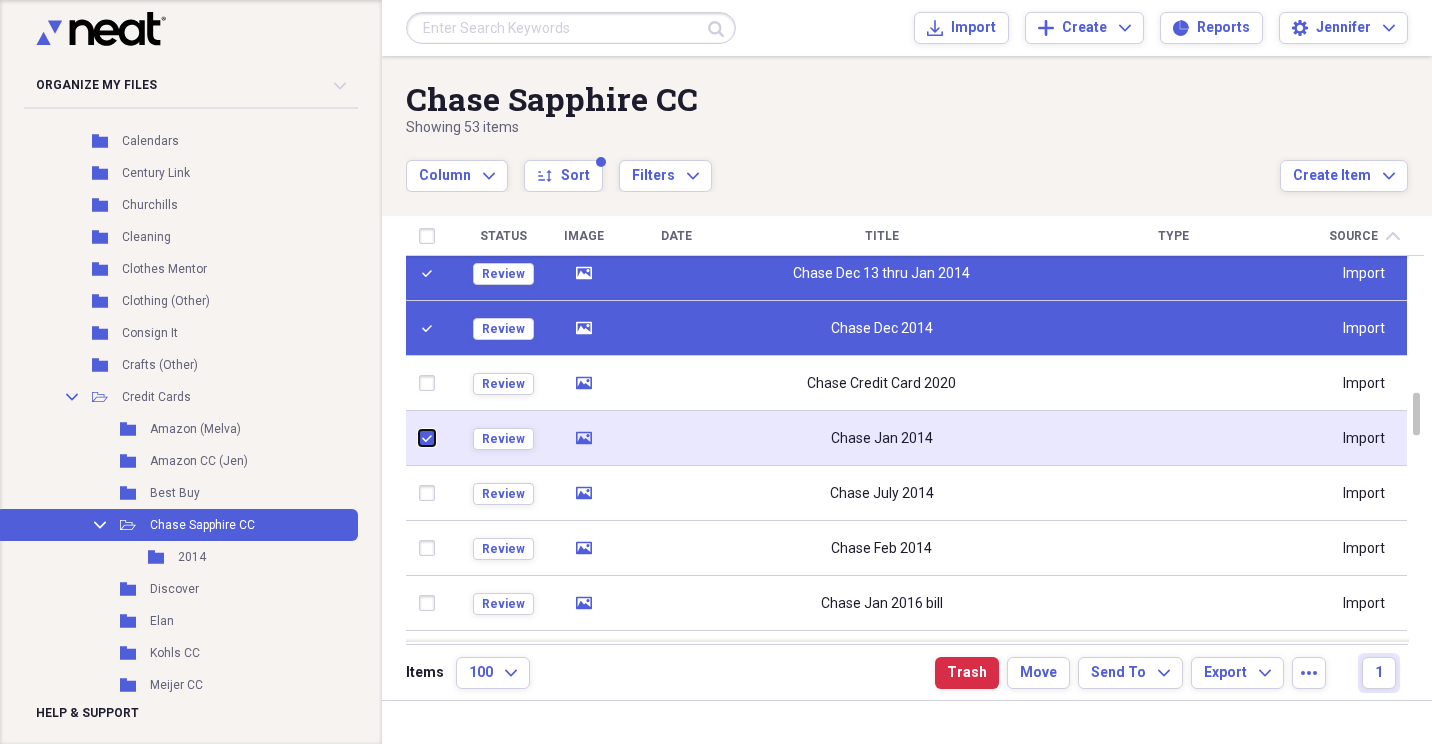 checkbox on "true" 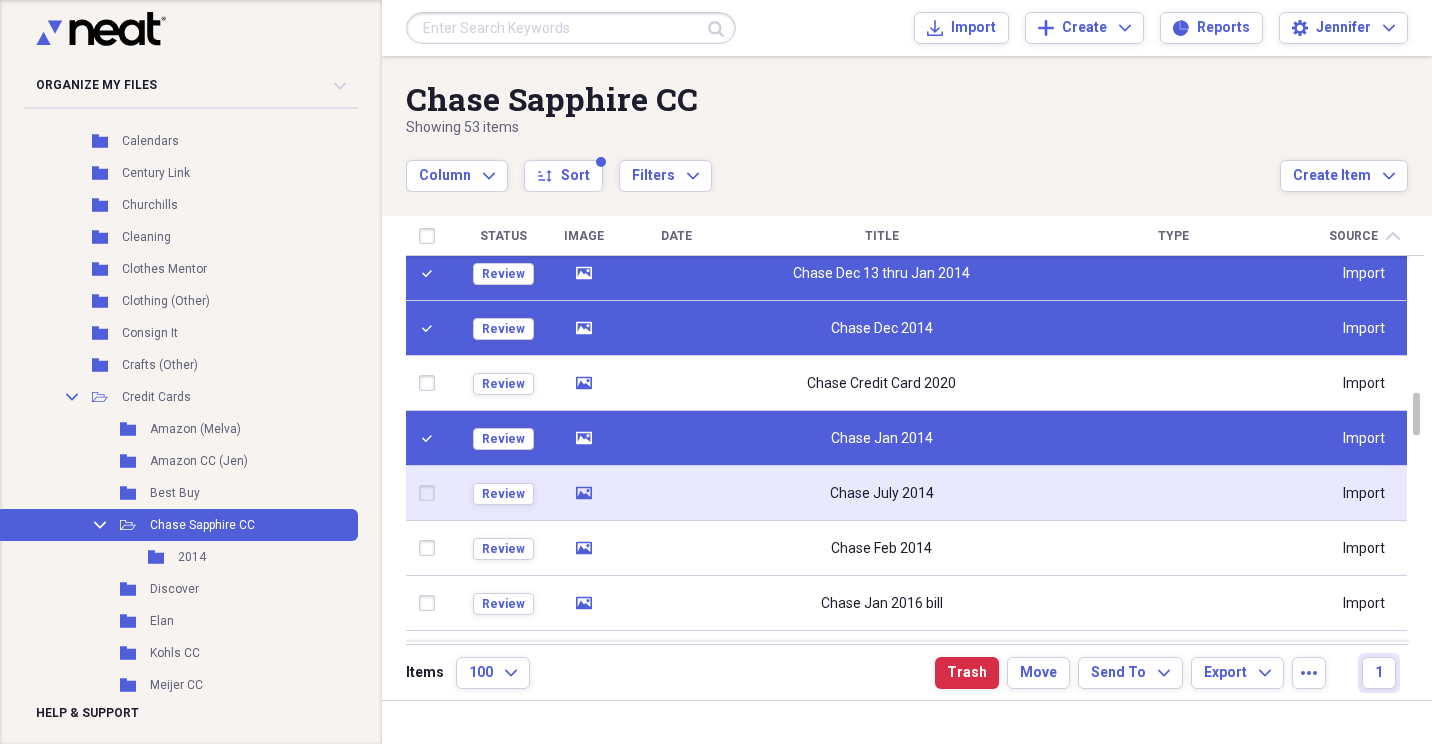 click at bounding box center [431, 493] 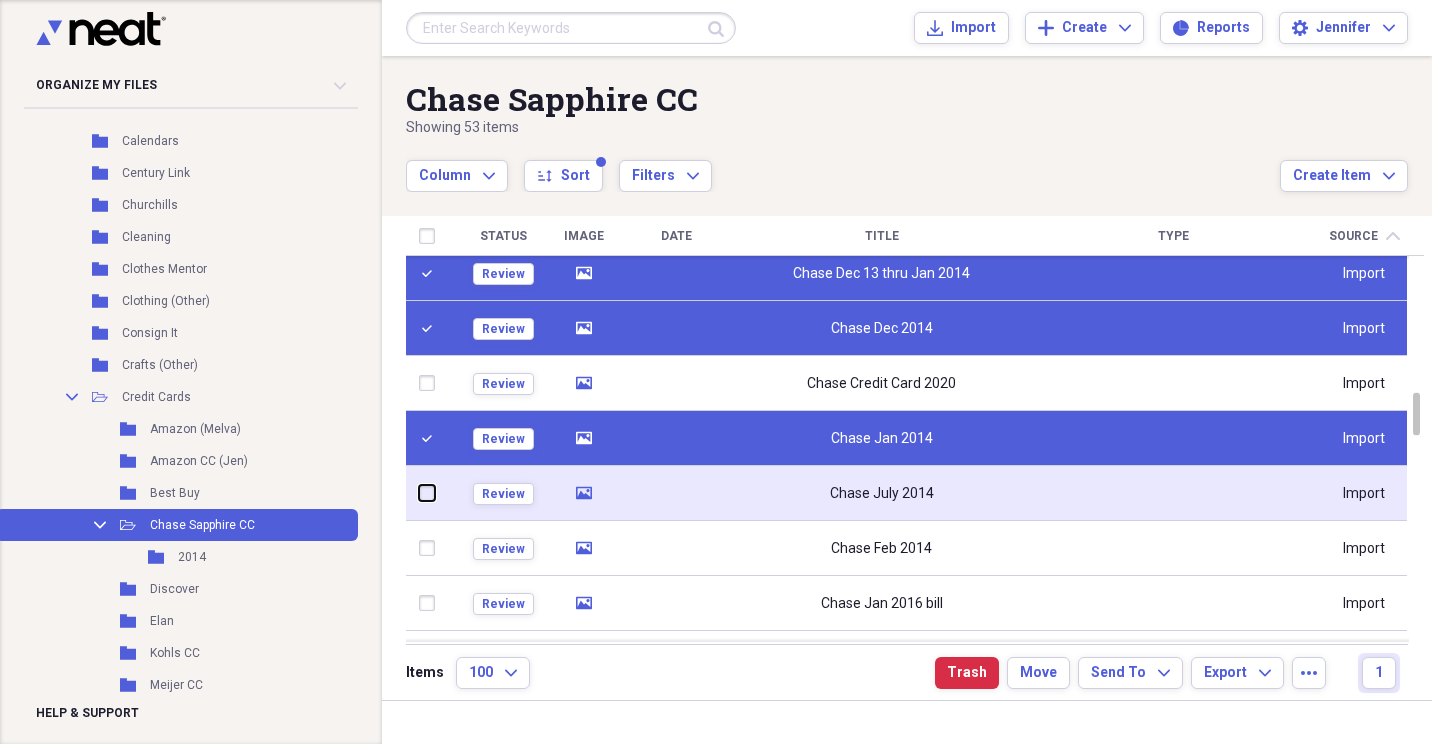 click at bounding box center [419, 493] 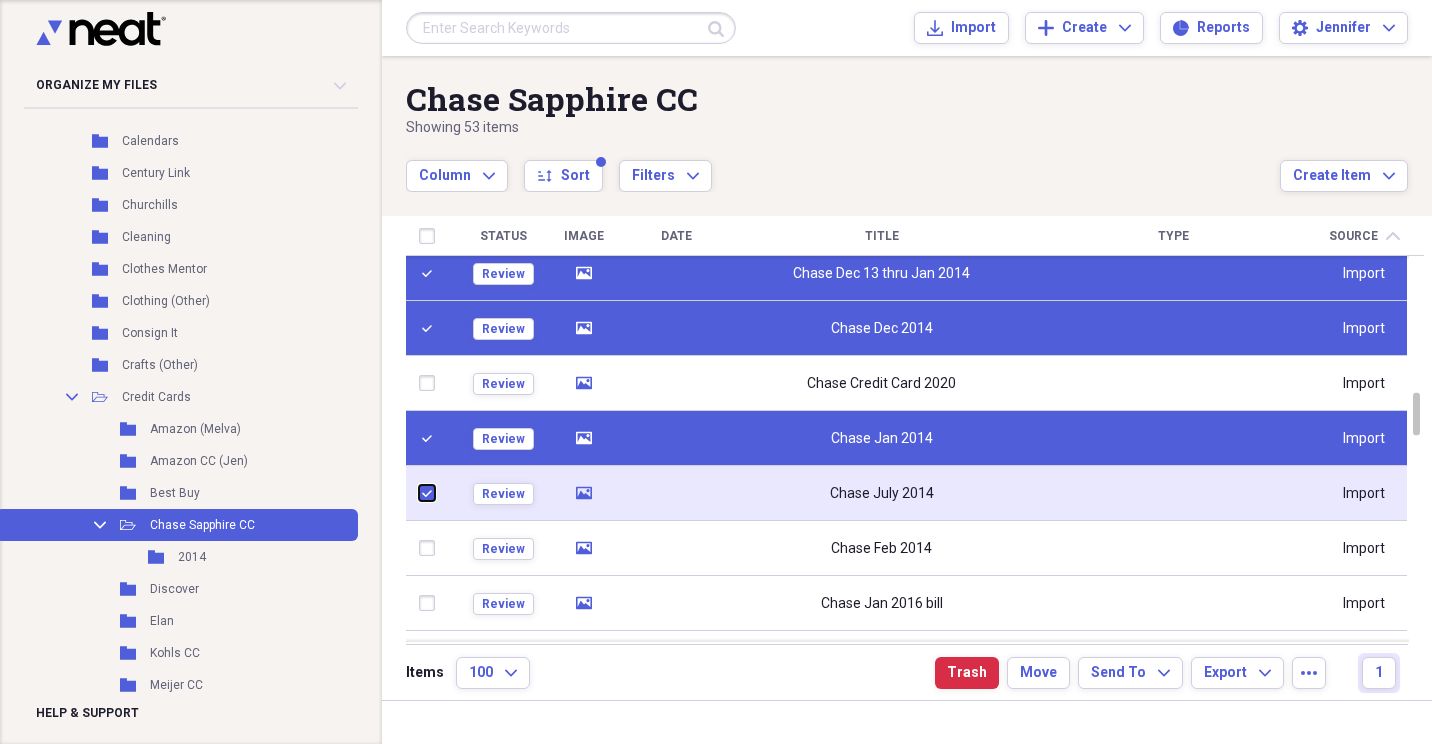 checkbox on "true" 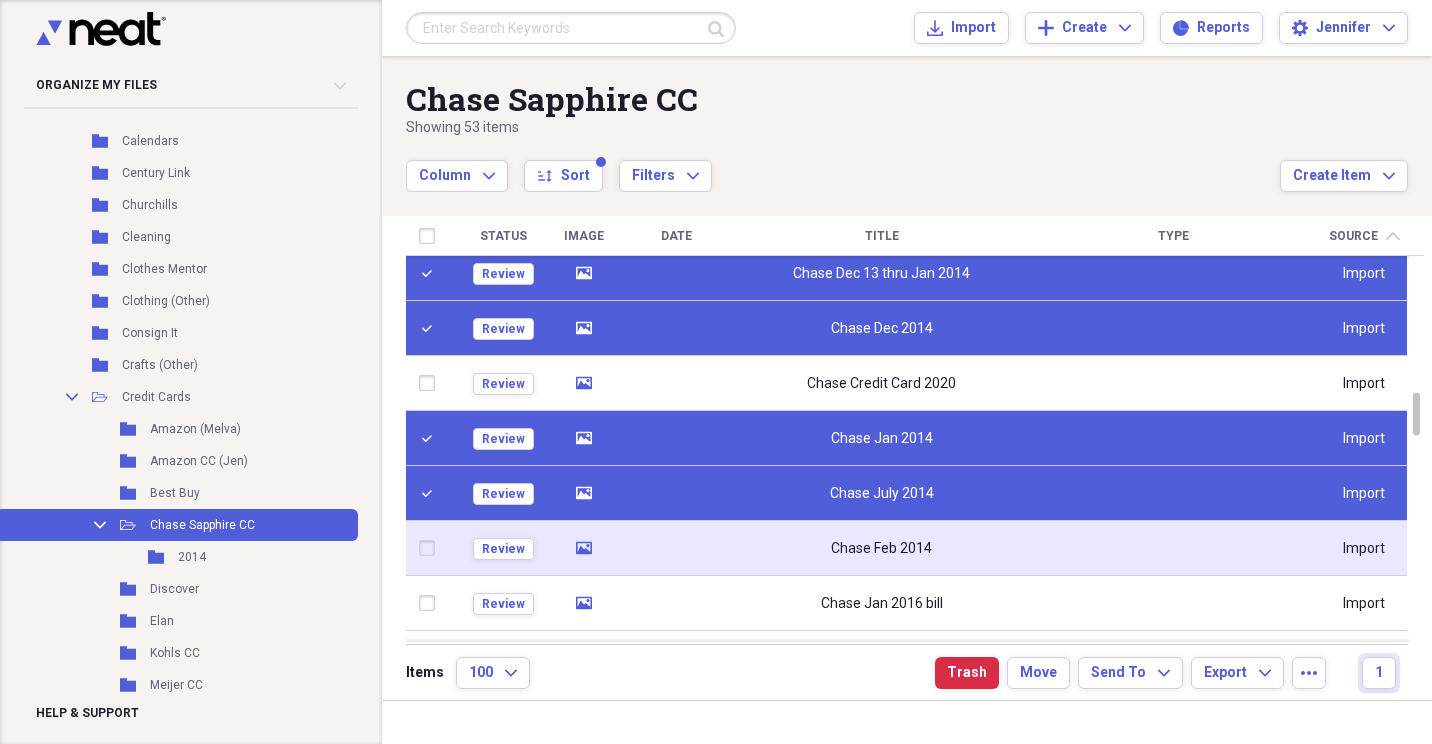 click at bounding box center [431, 548] 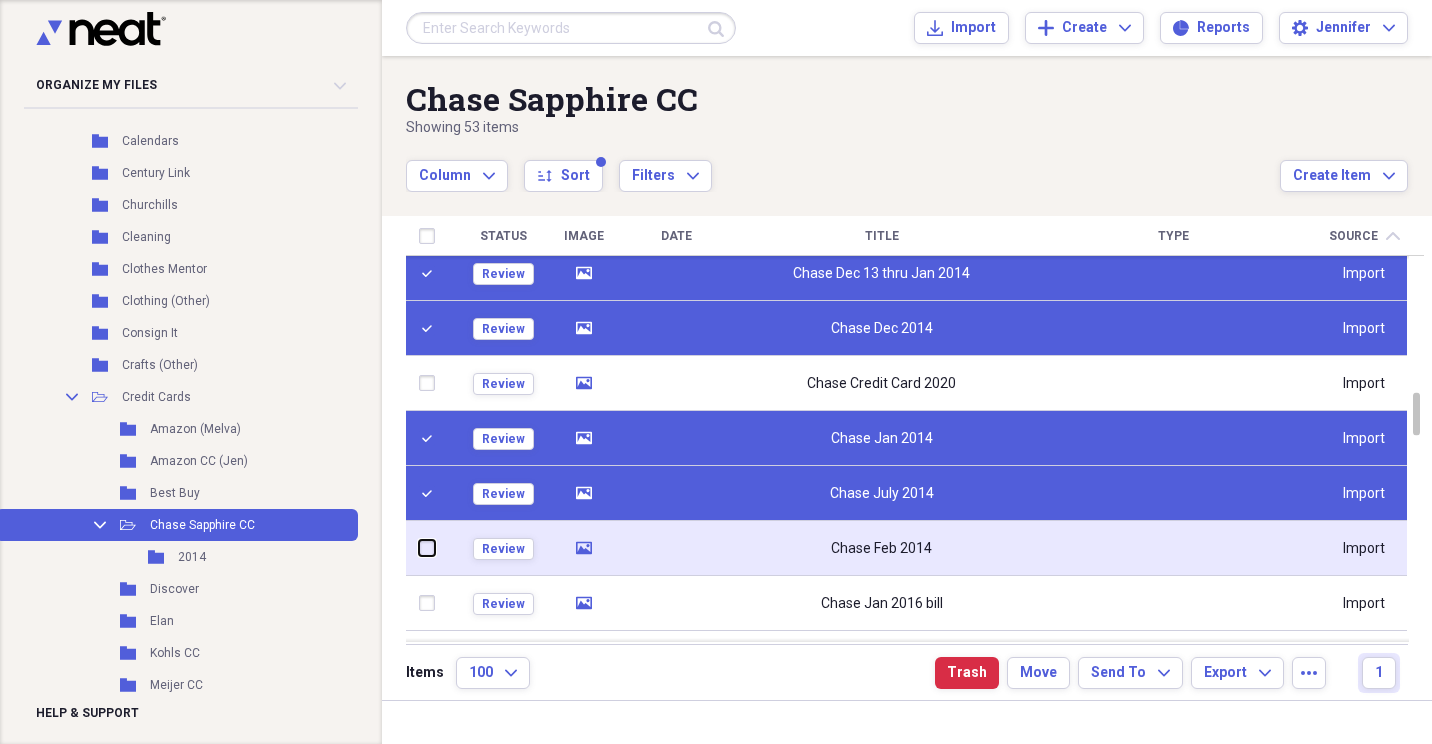 click at bounding box center (419, 548) 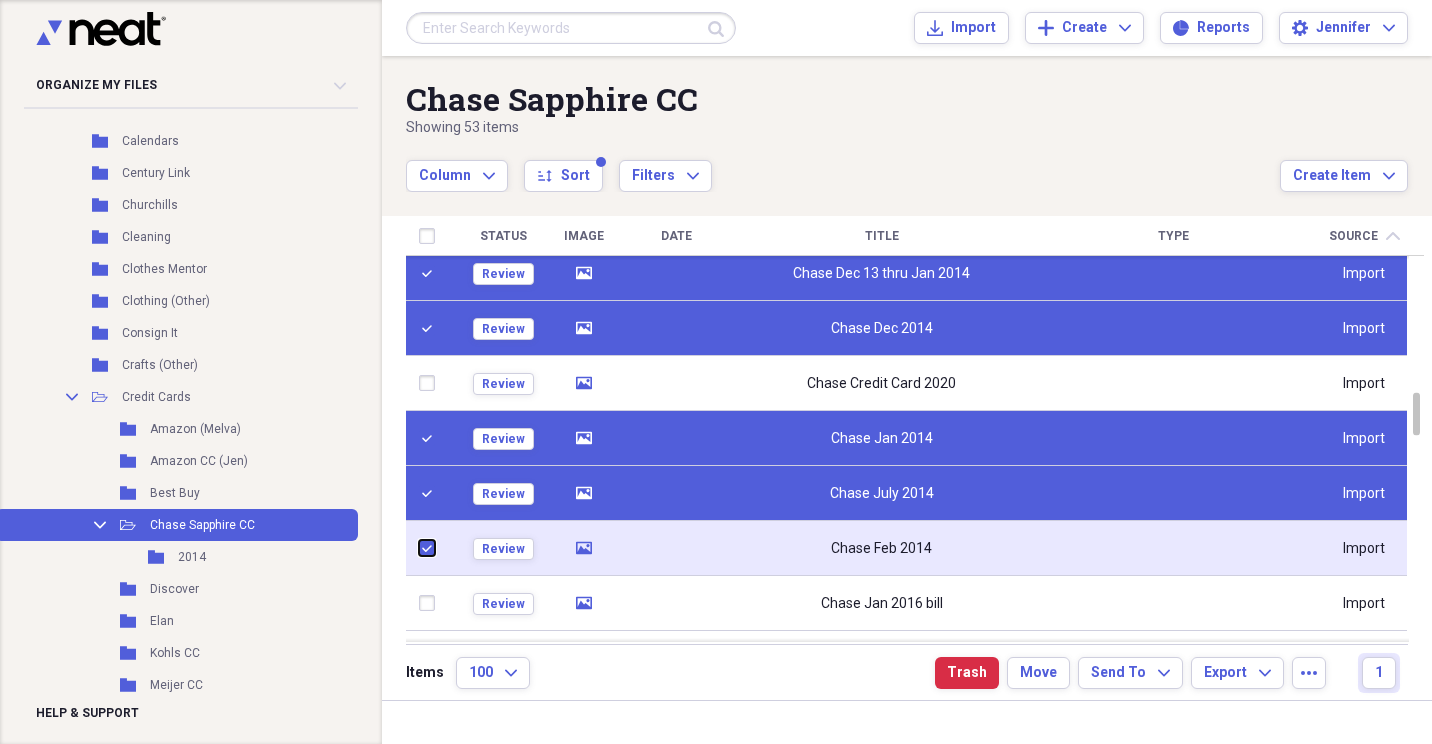 checkbox on "true" 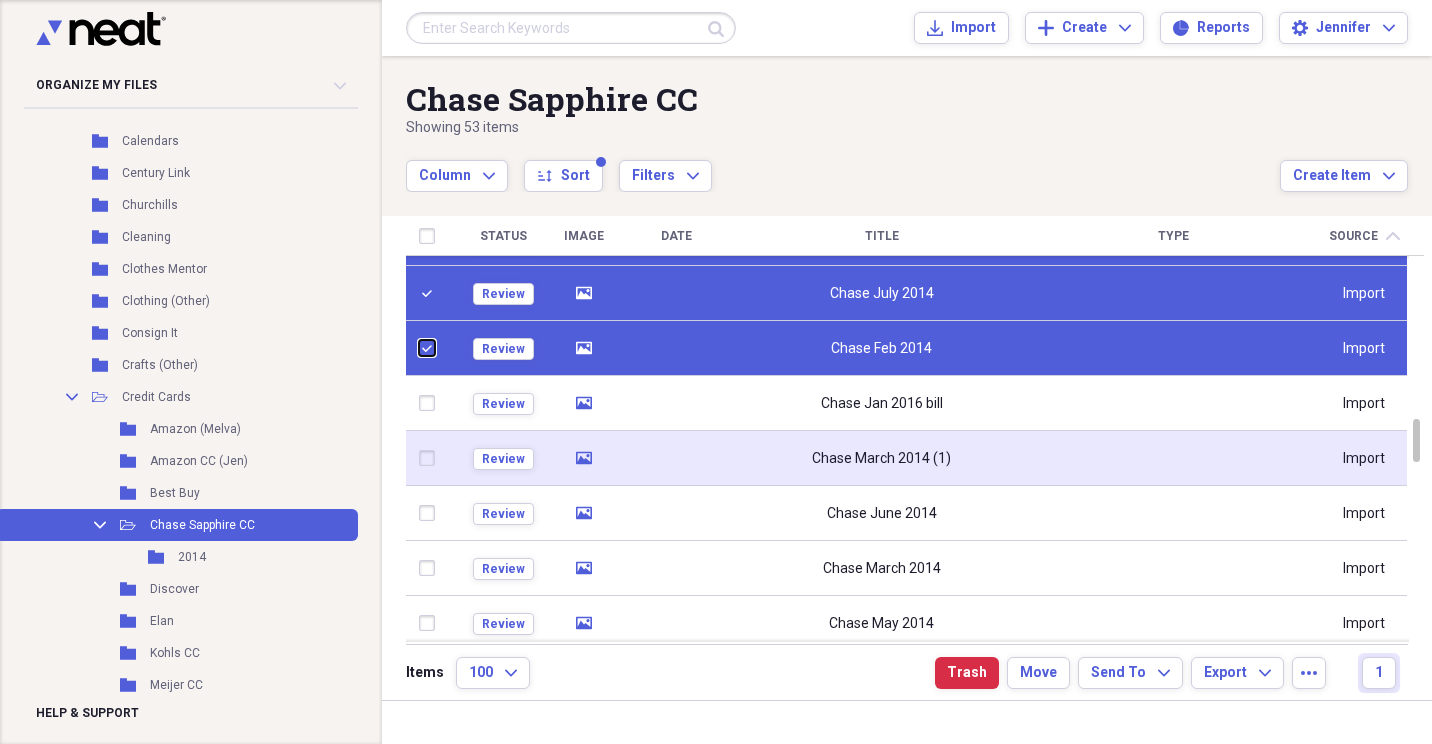 checkbox on "false" 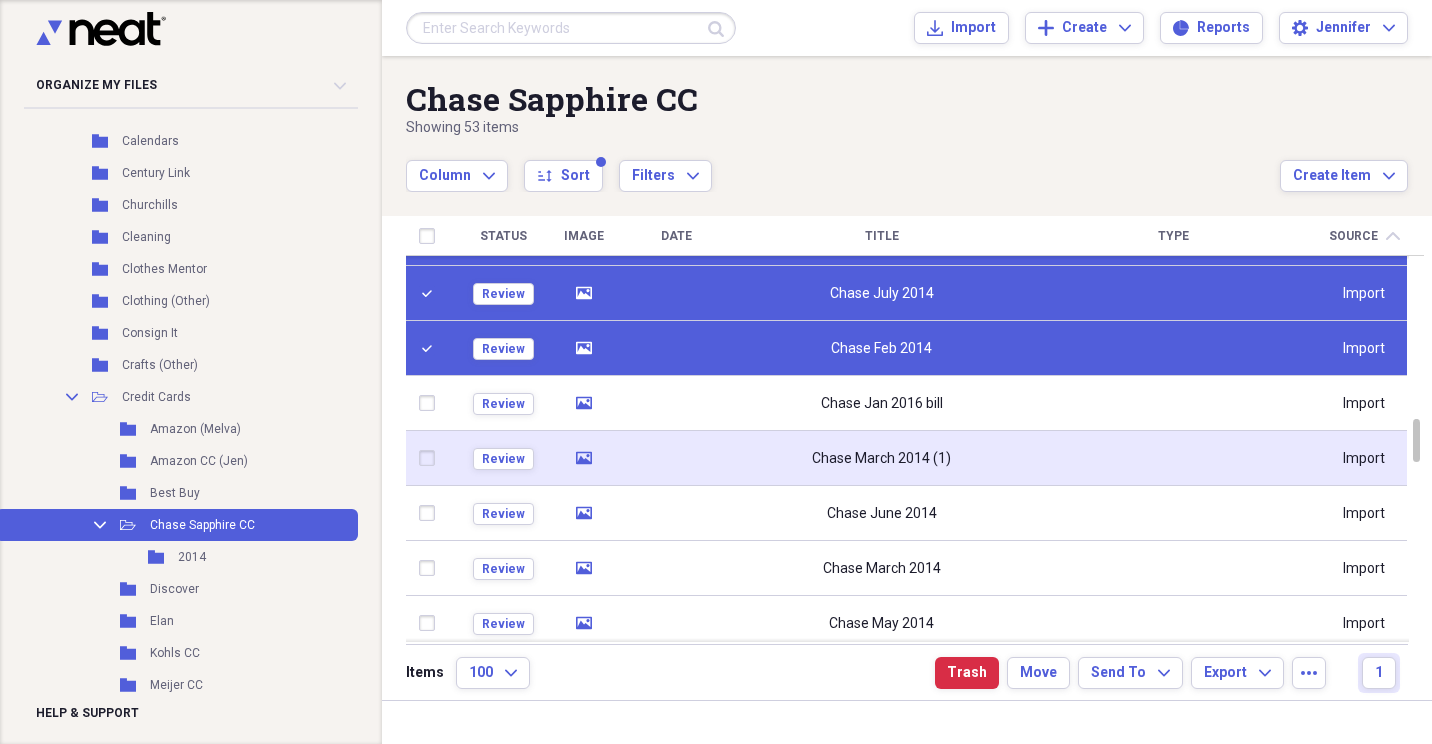 click at bounding box center [431, 458] 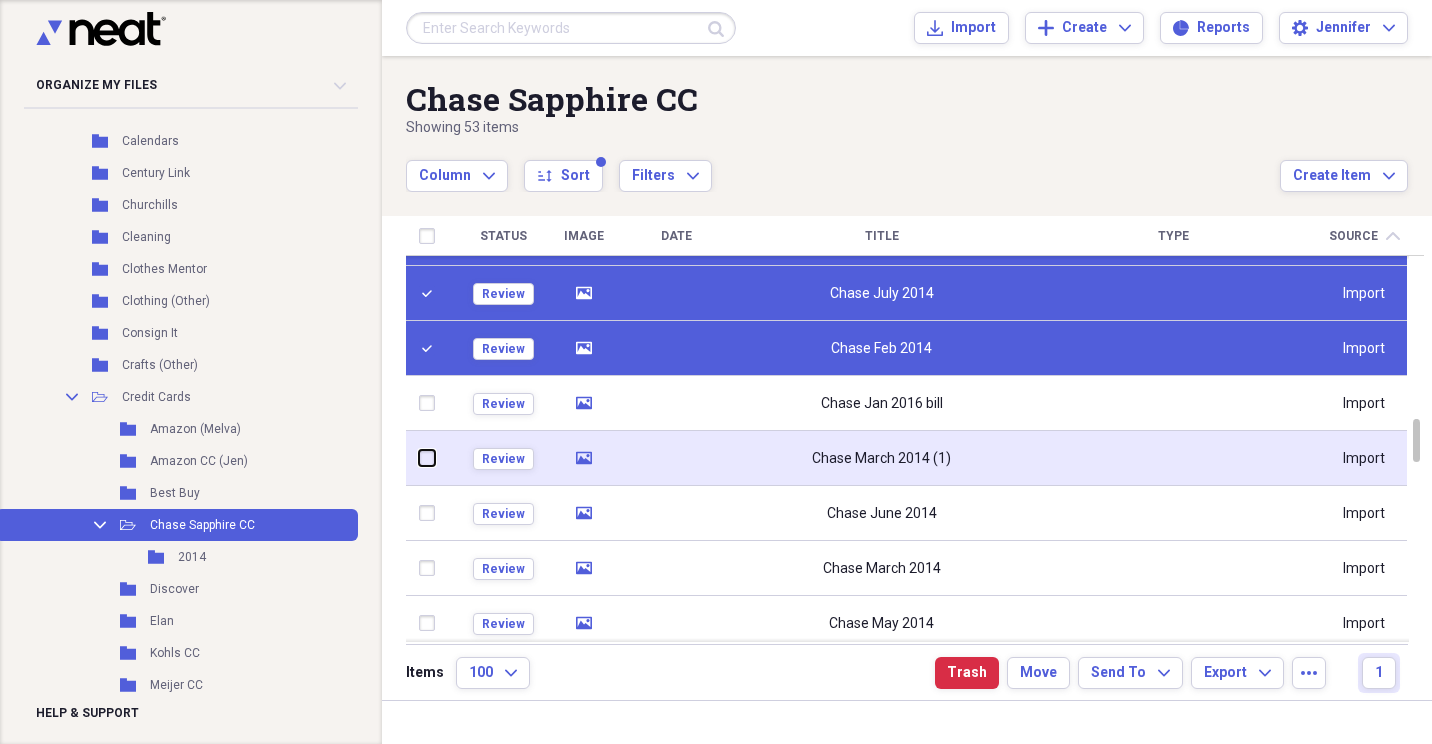 click at bounding box center [419, 458] 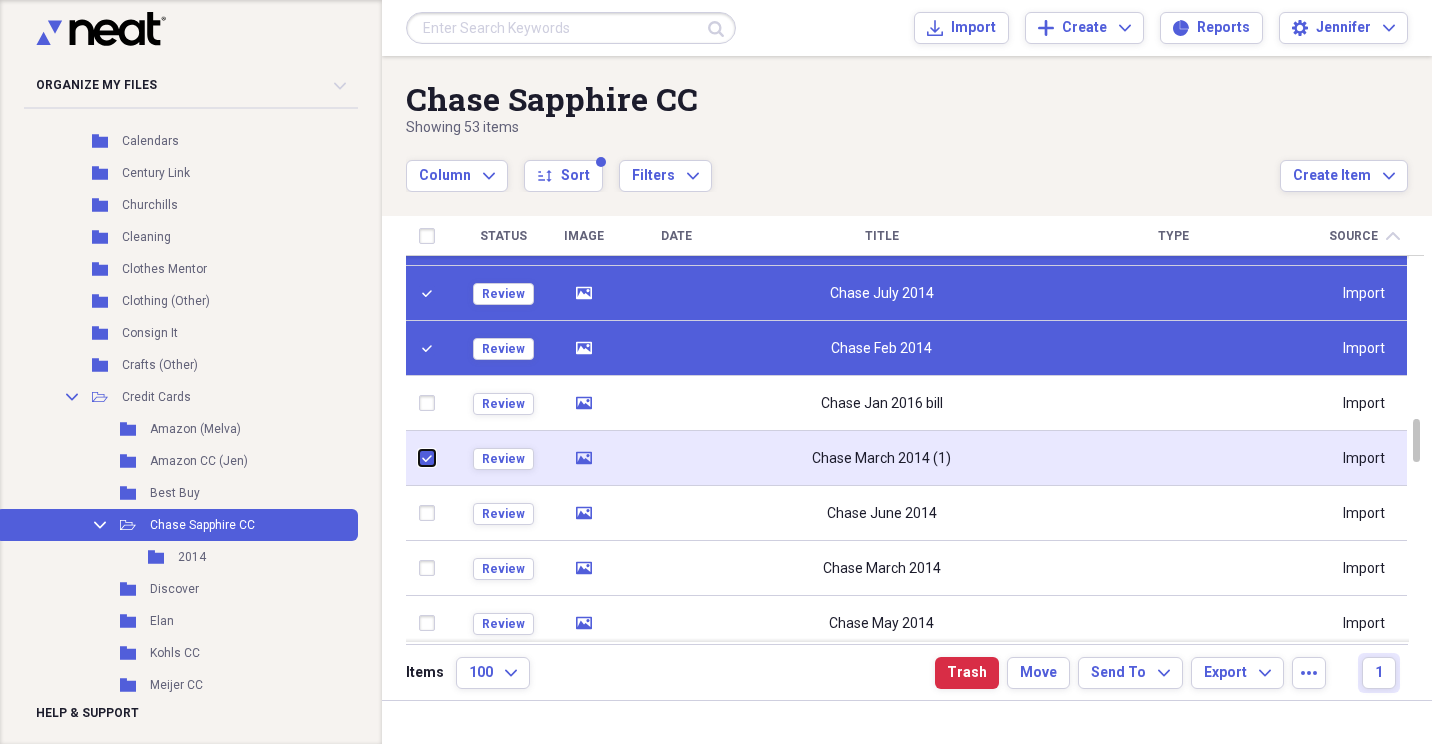 checkbox on "true" 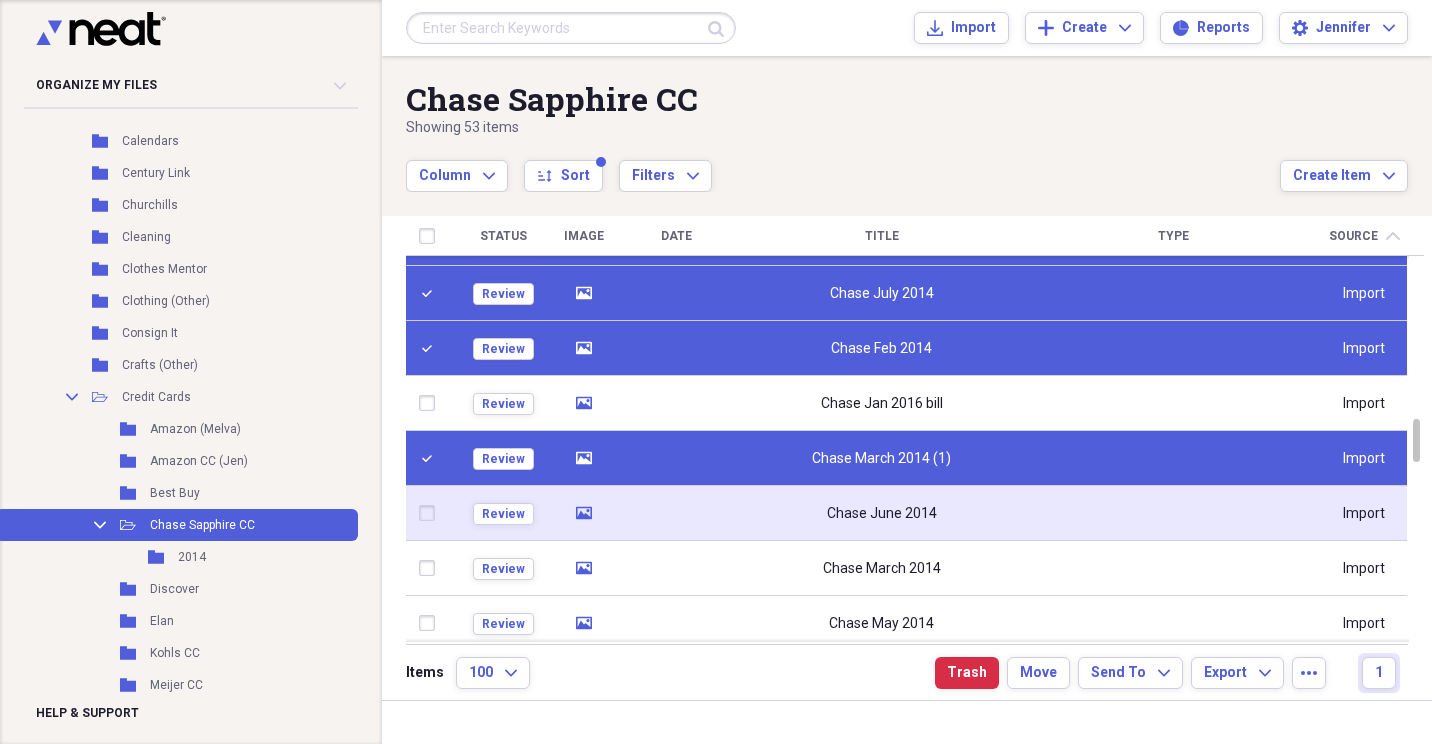 click at bounding box center [431, 513] 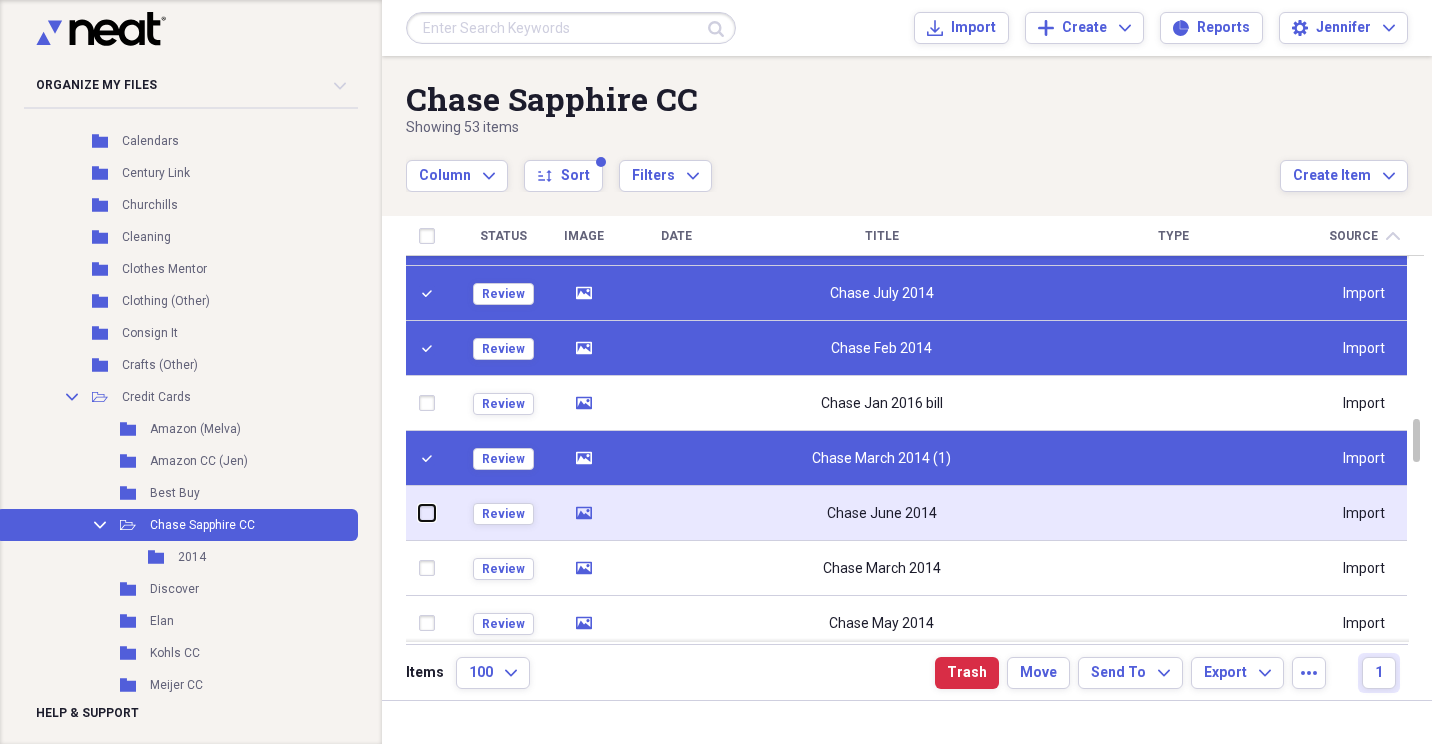 click at bounding box center (419, 513) 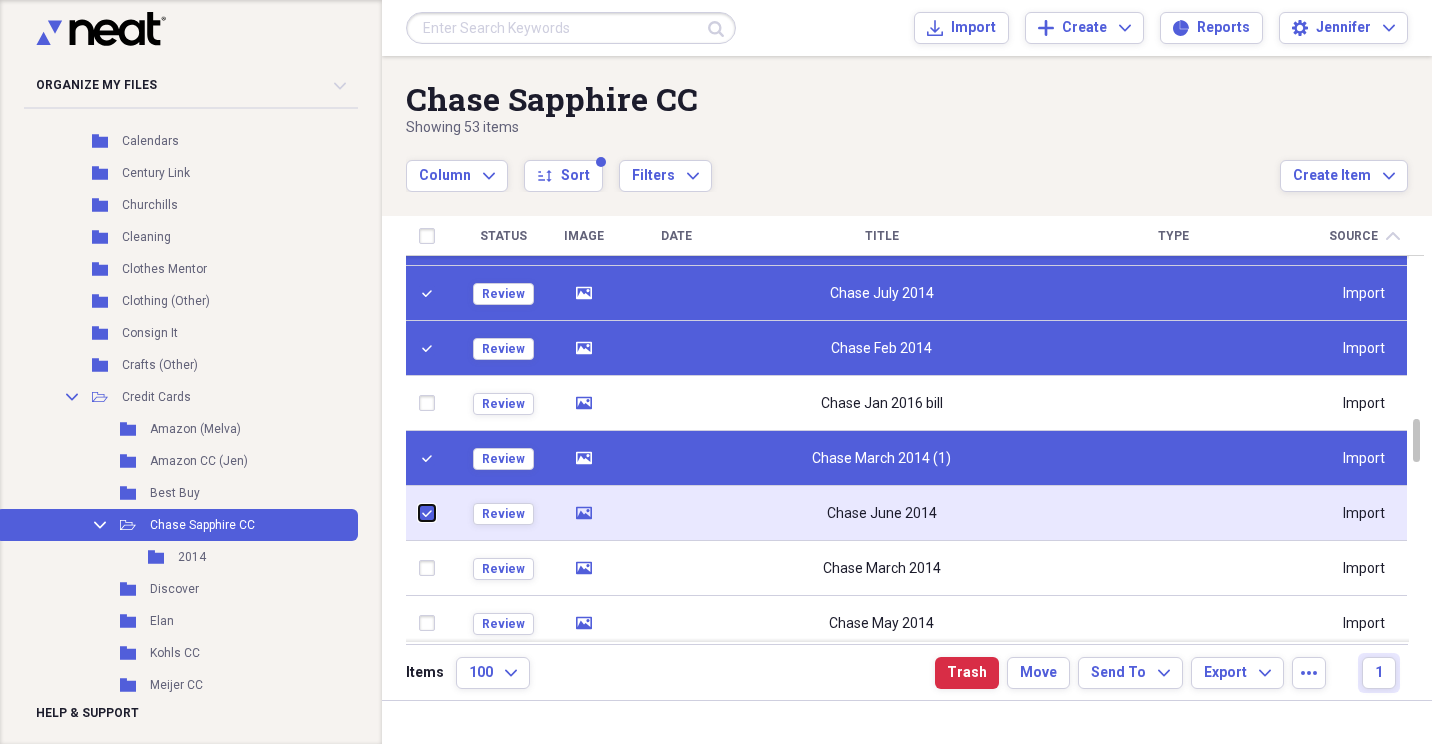 checkbox on "true" 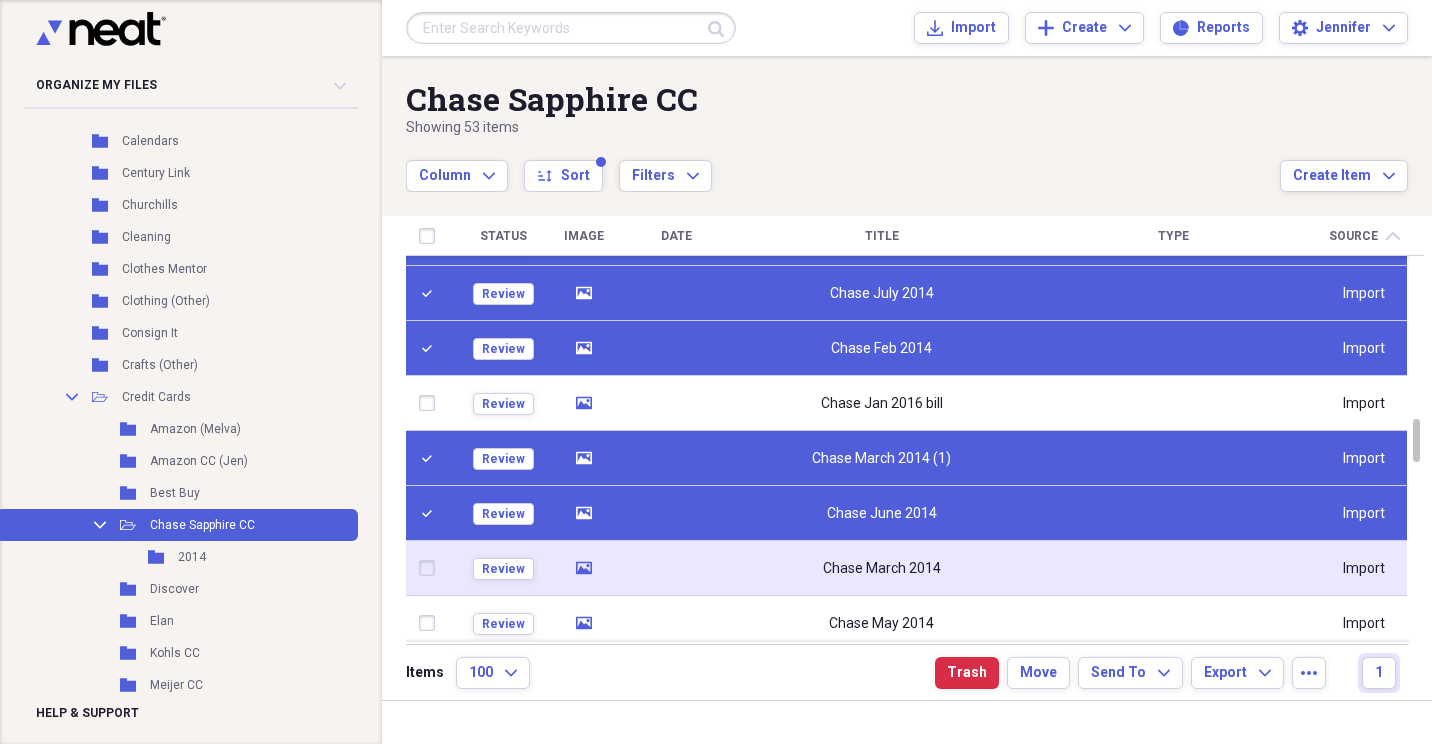 click at bounding box center [431, 568] 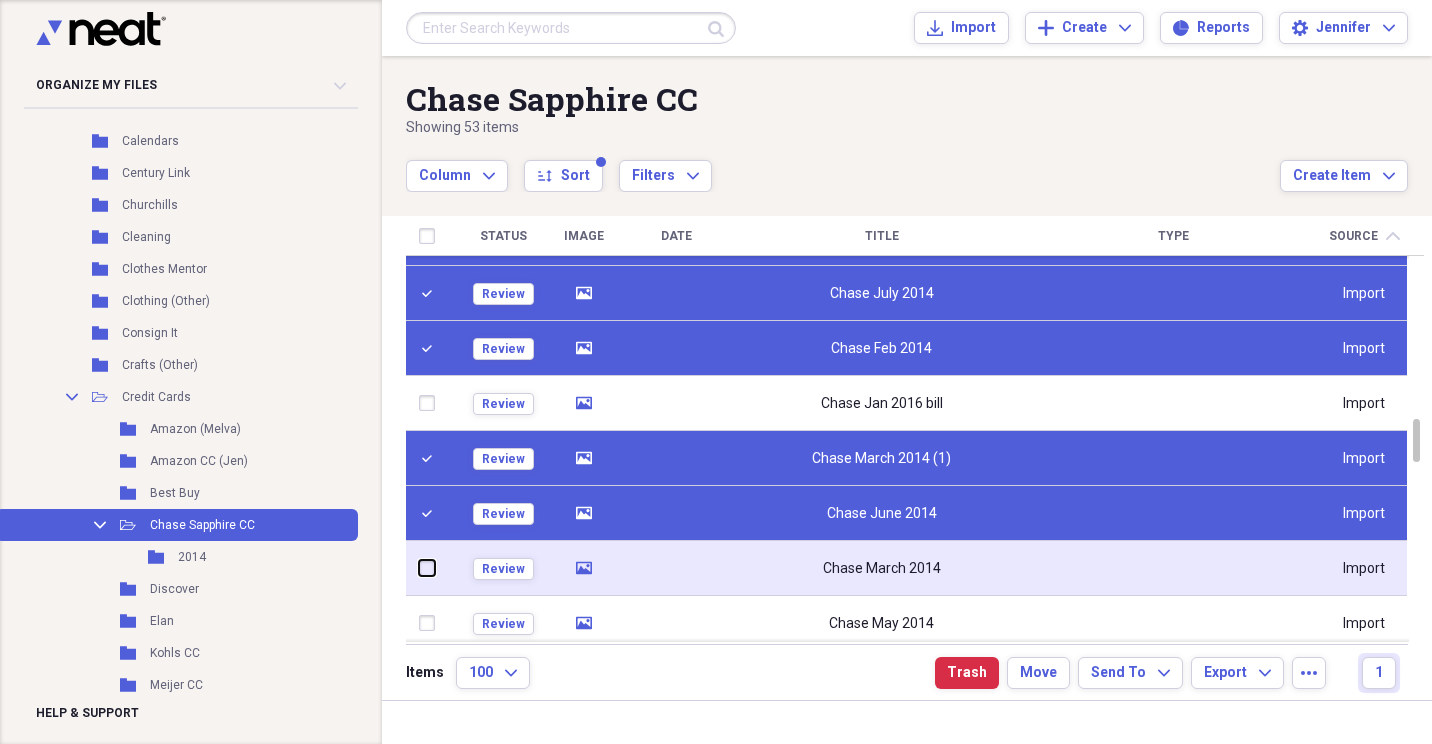 click at bounding box center (419, 568) 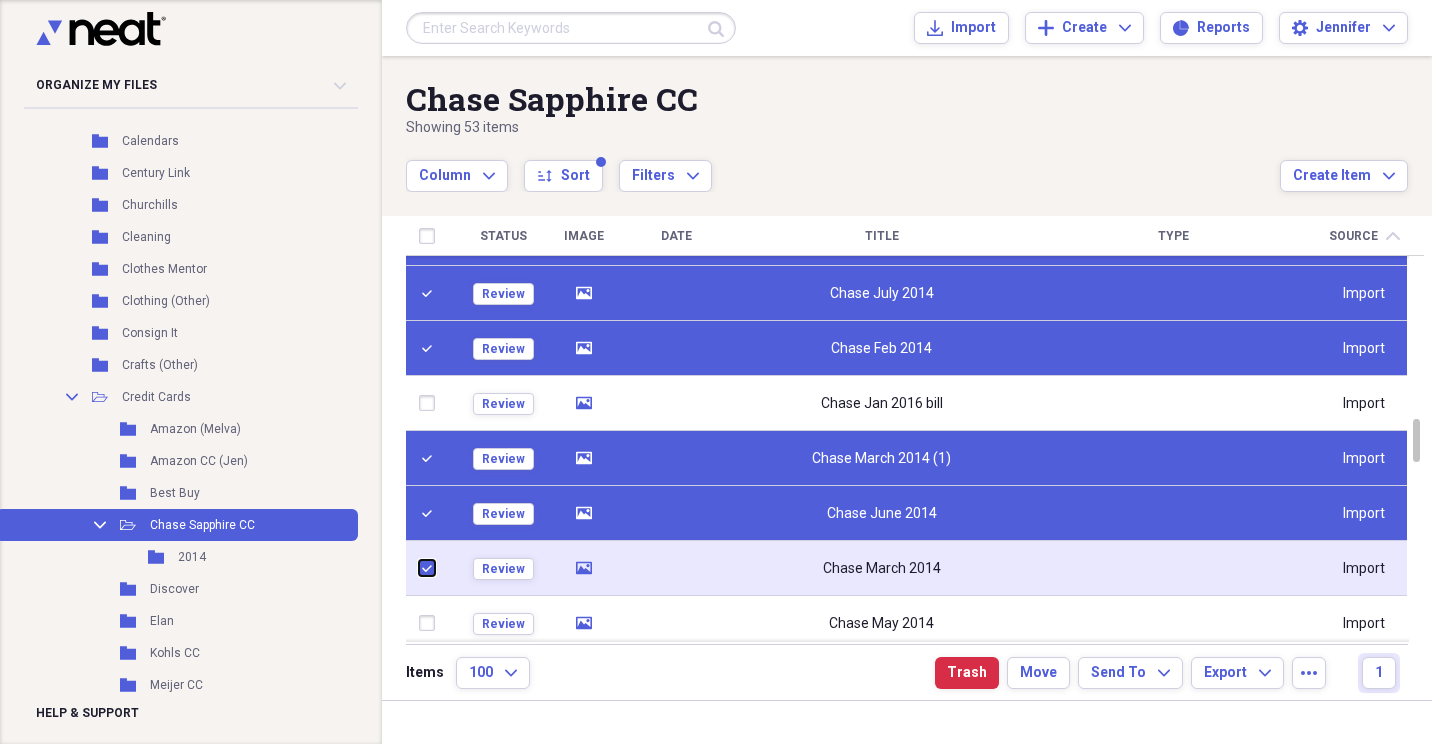 checkbox on "true" 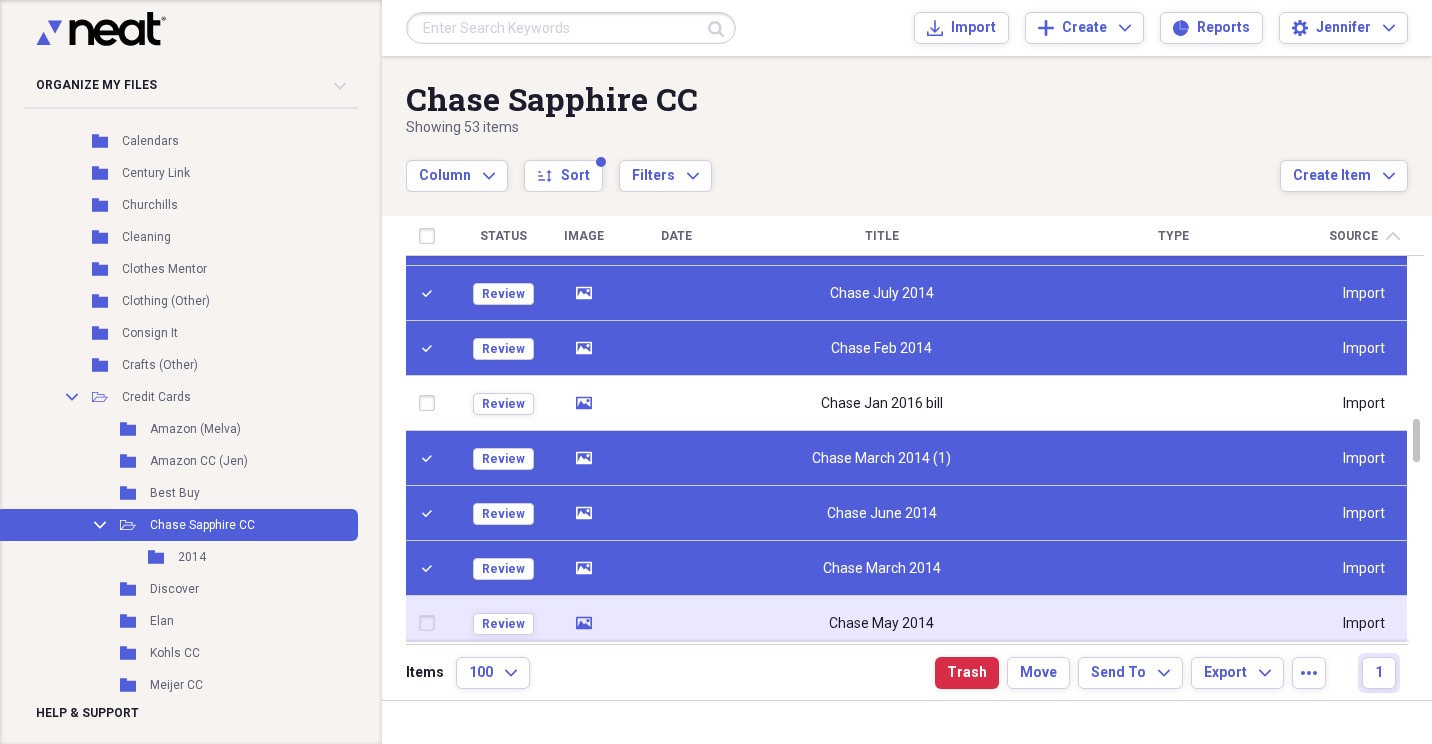click at bounding box center (431, 623) 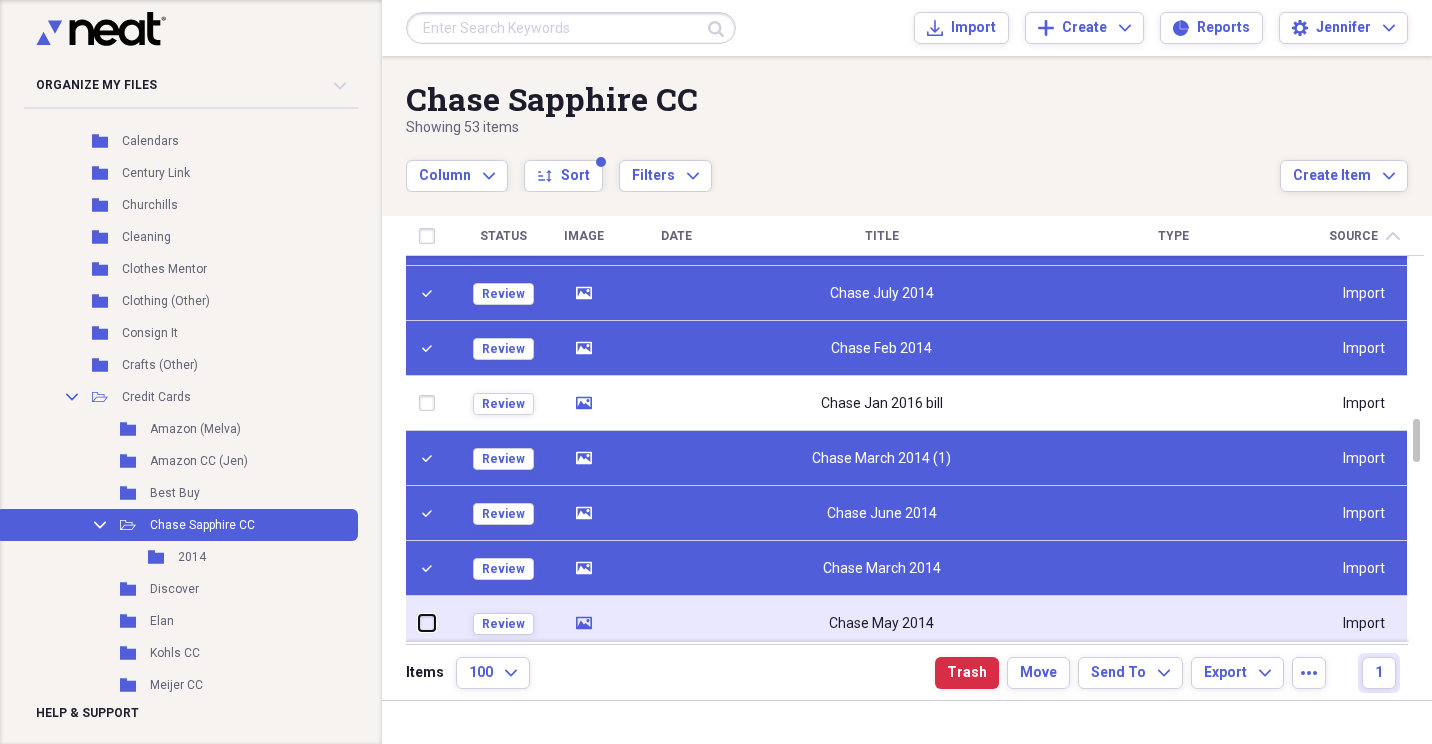 click at bounding box center (419, 623) 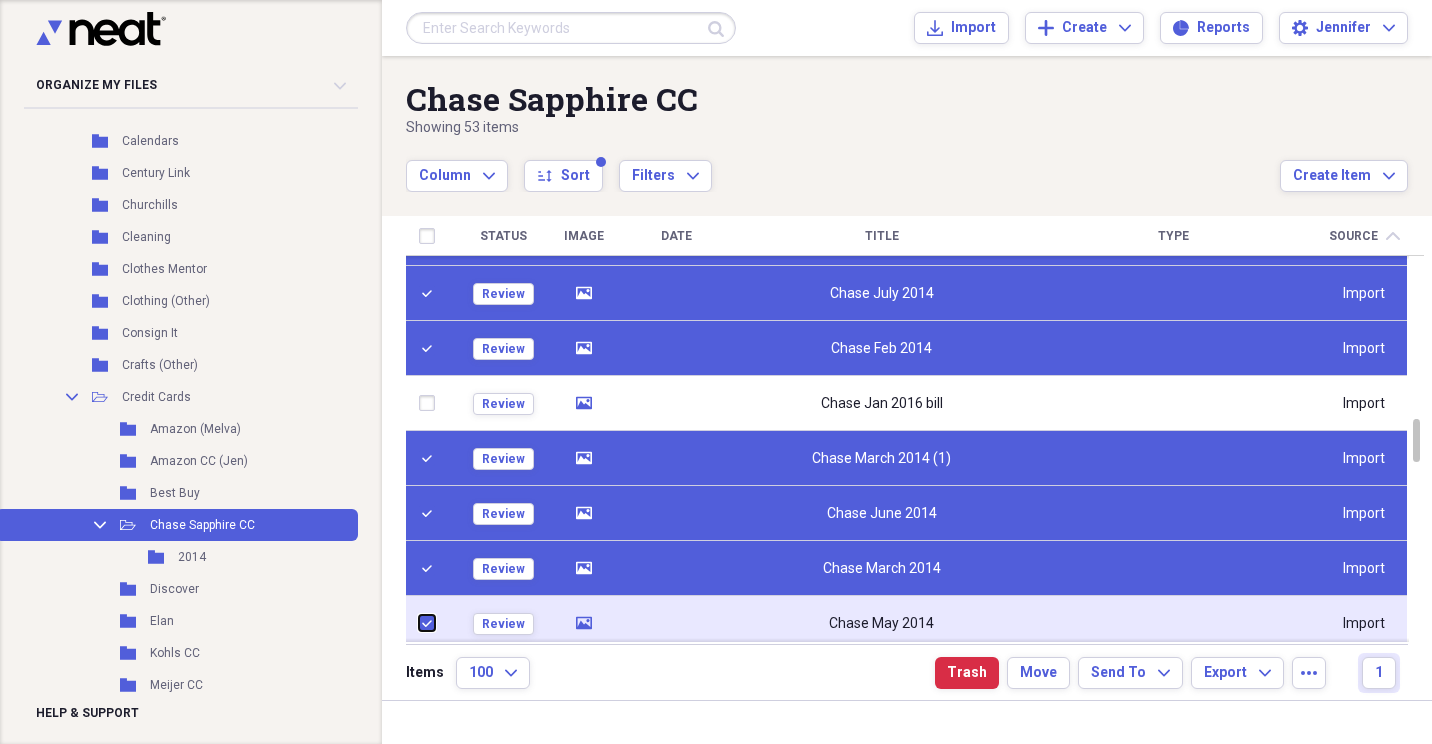 checkbox on "true" 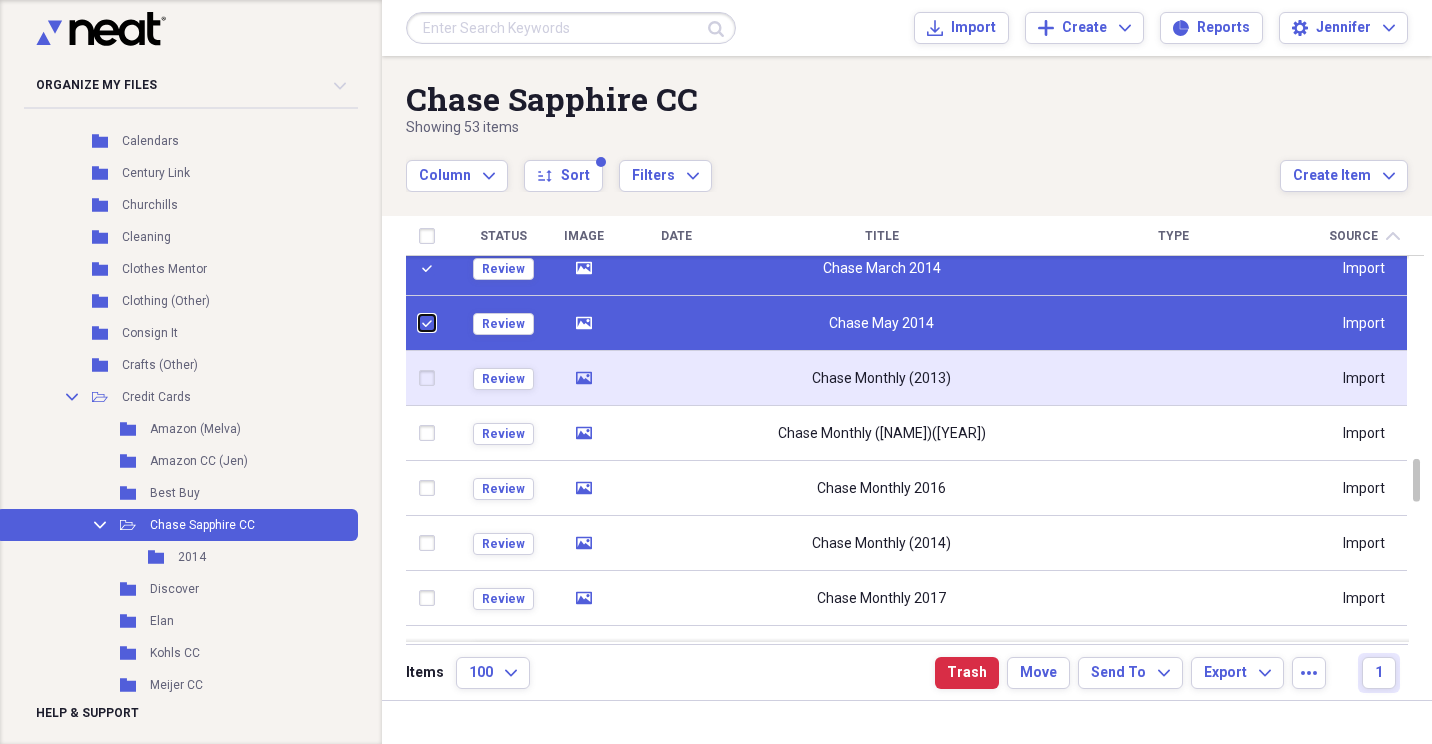 checkbox on "false" 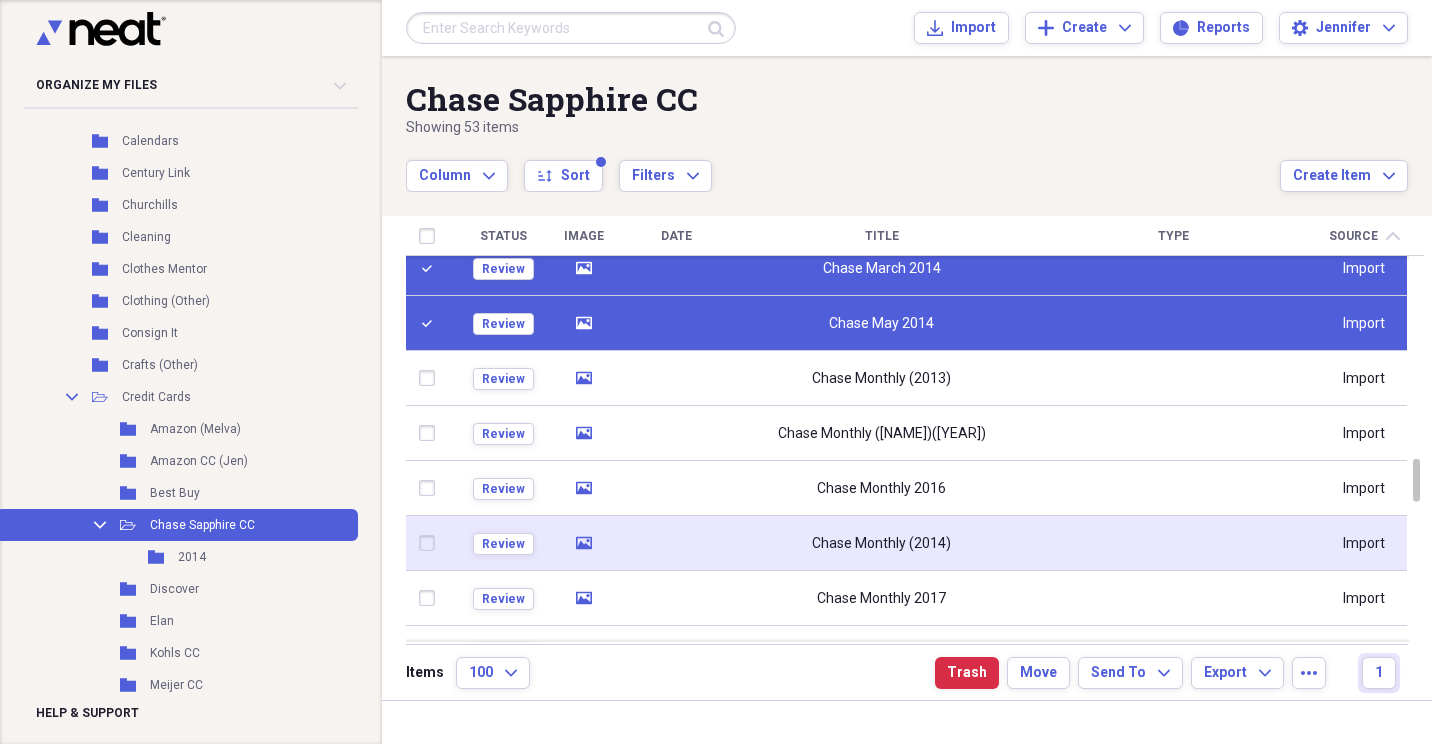 click at bounding box center (431, 543) 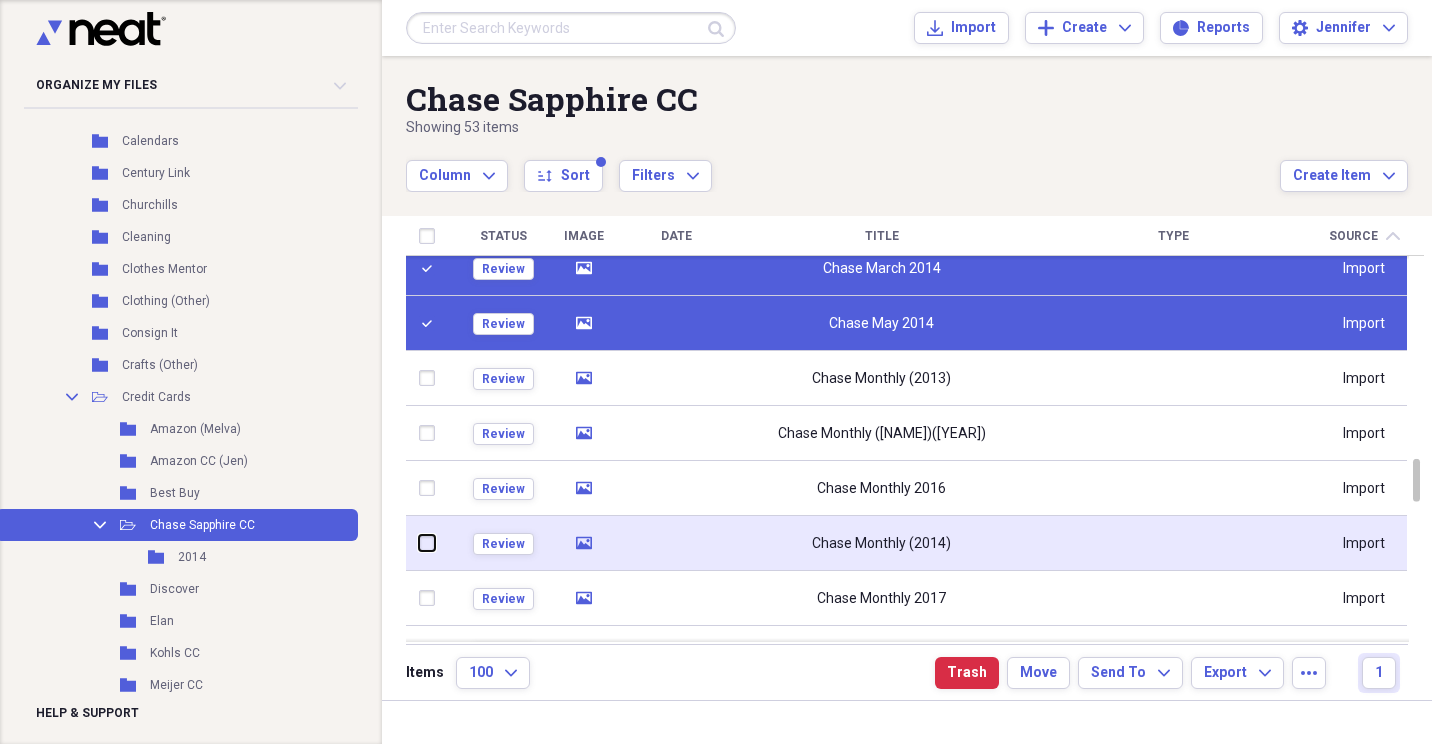 click at bounding box center (419, 543) 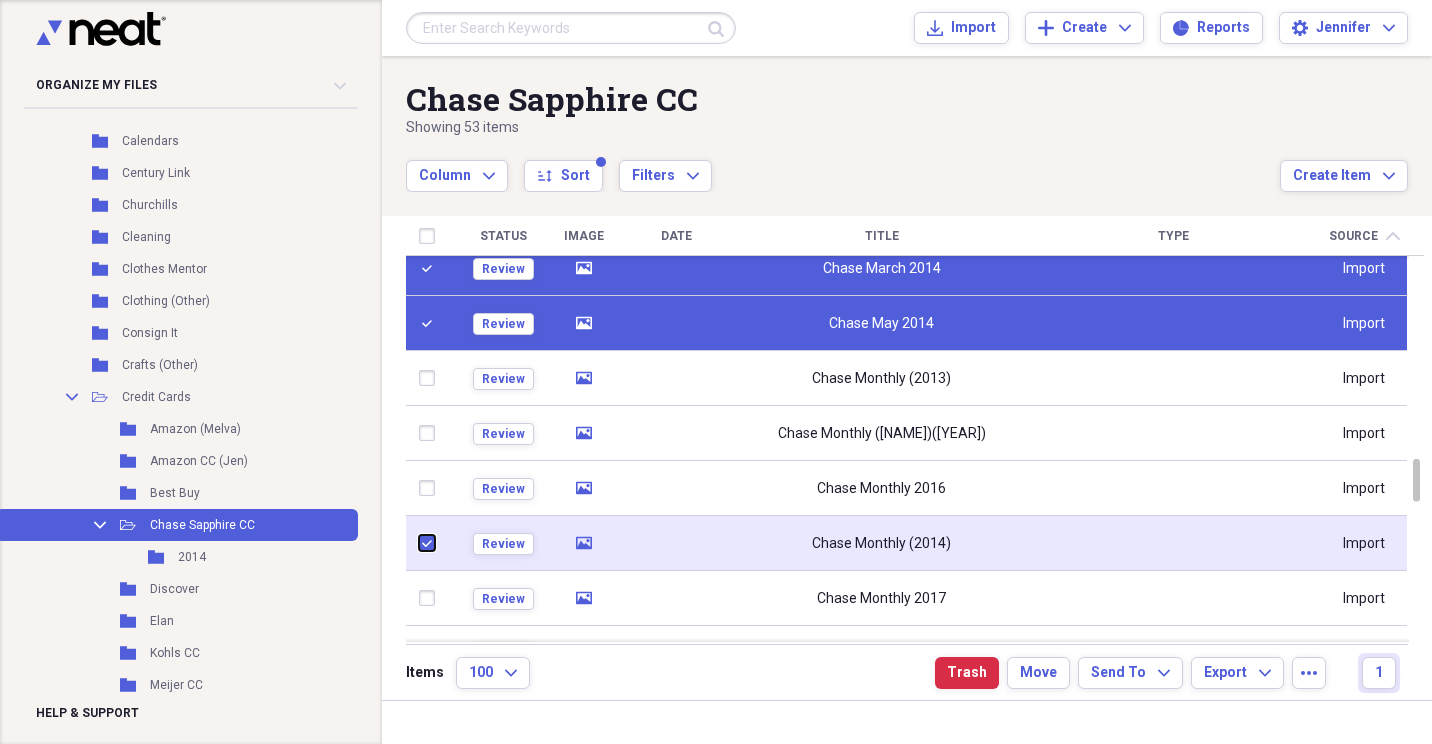 checkbox on "true" 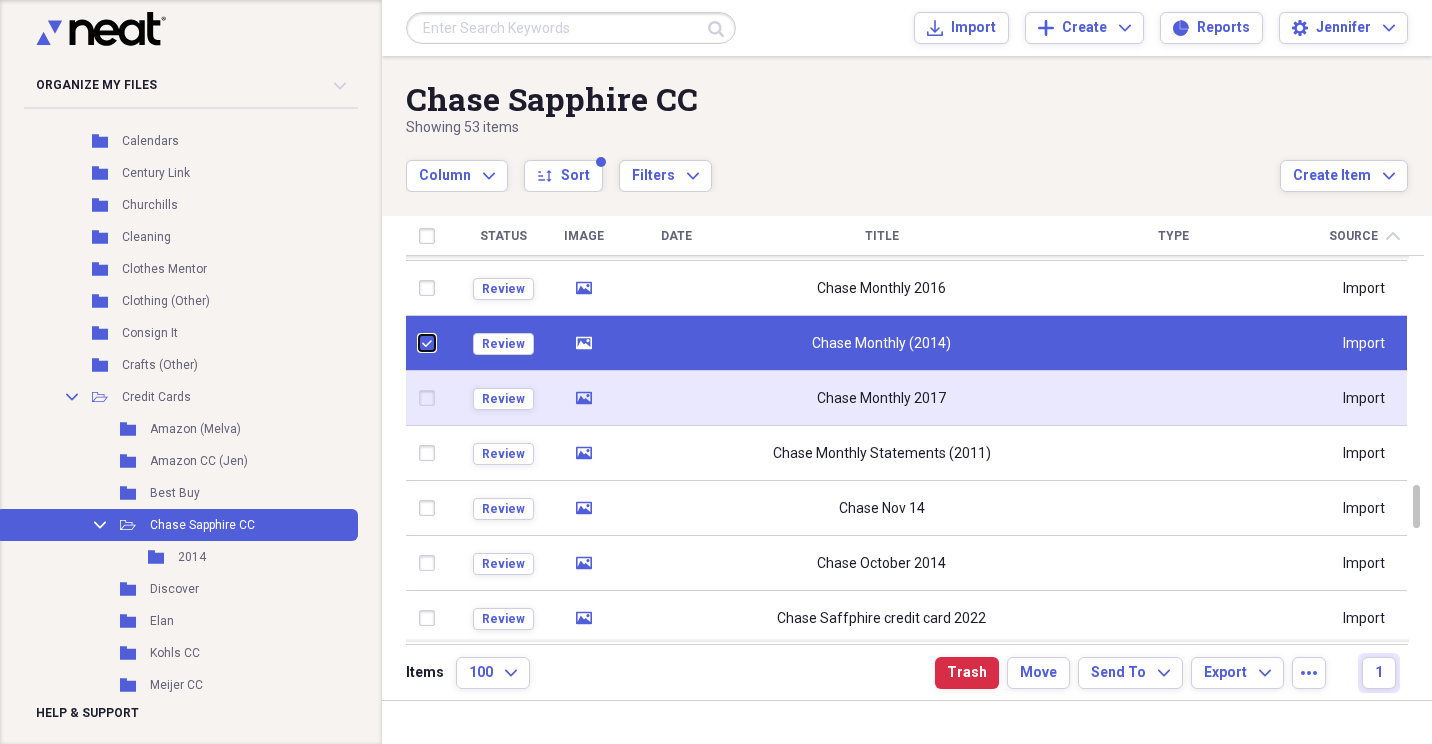 checkbox on "false" 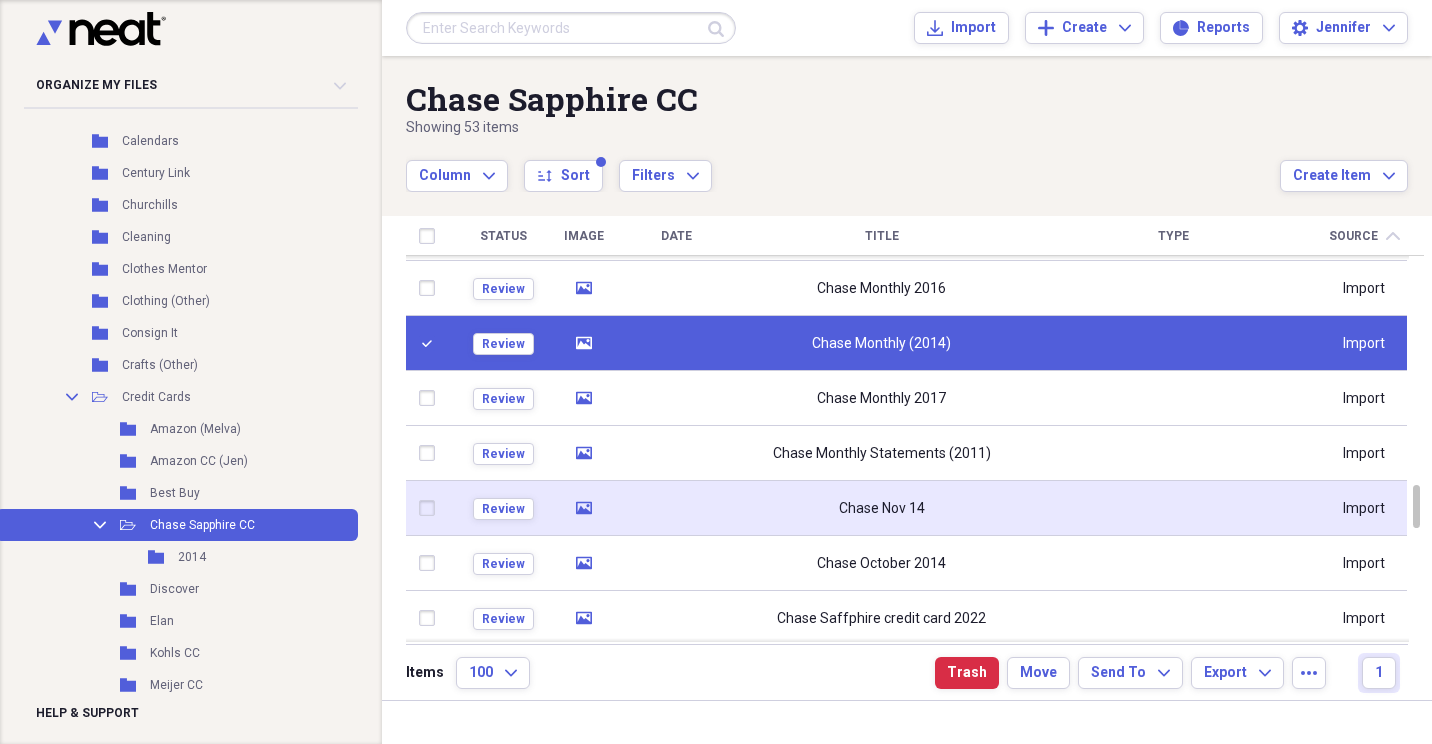 click at bounding box center [431, 508] 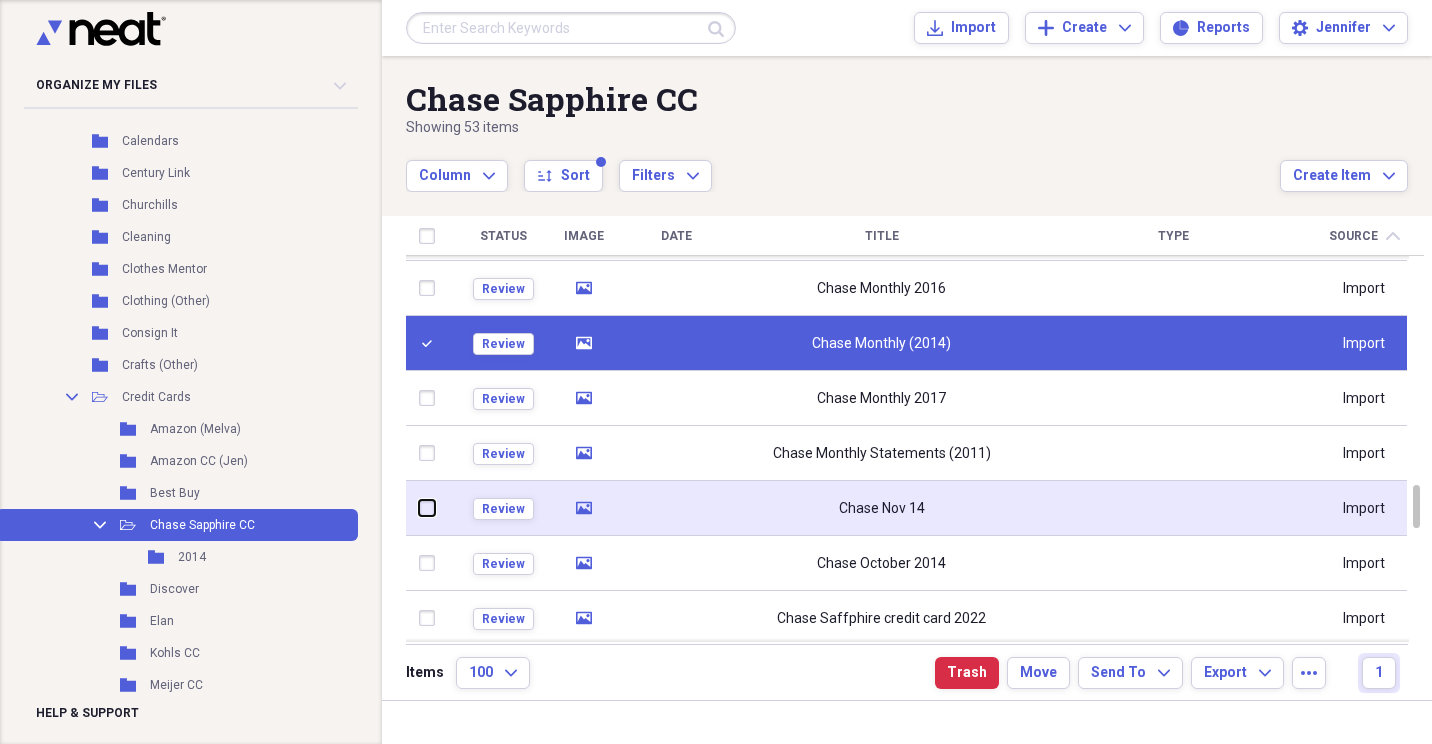 click at bounding box center (419, 508) 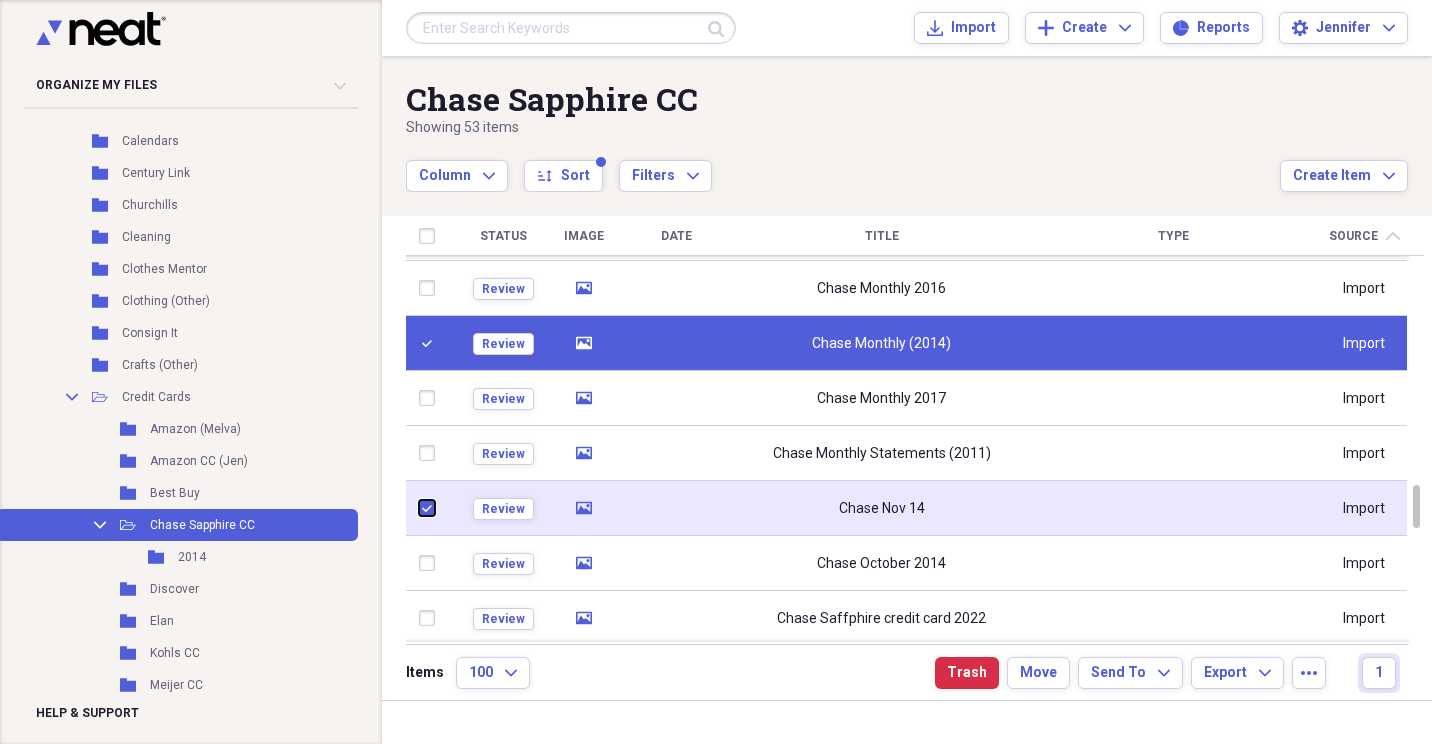 checkbox on "true" 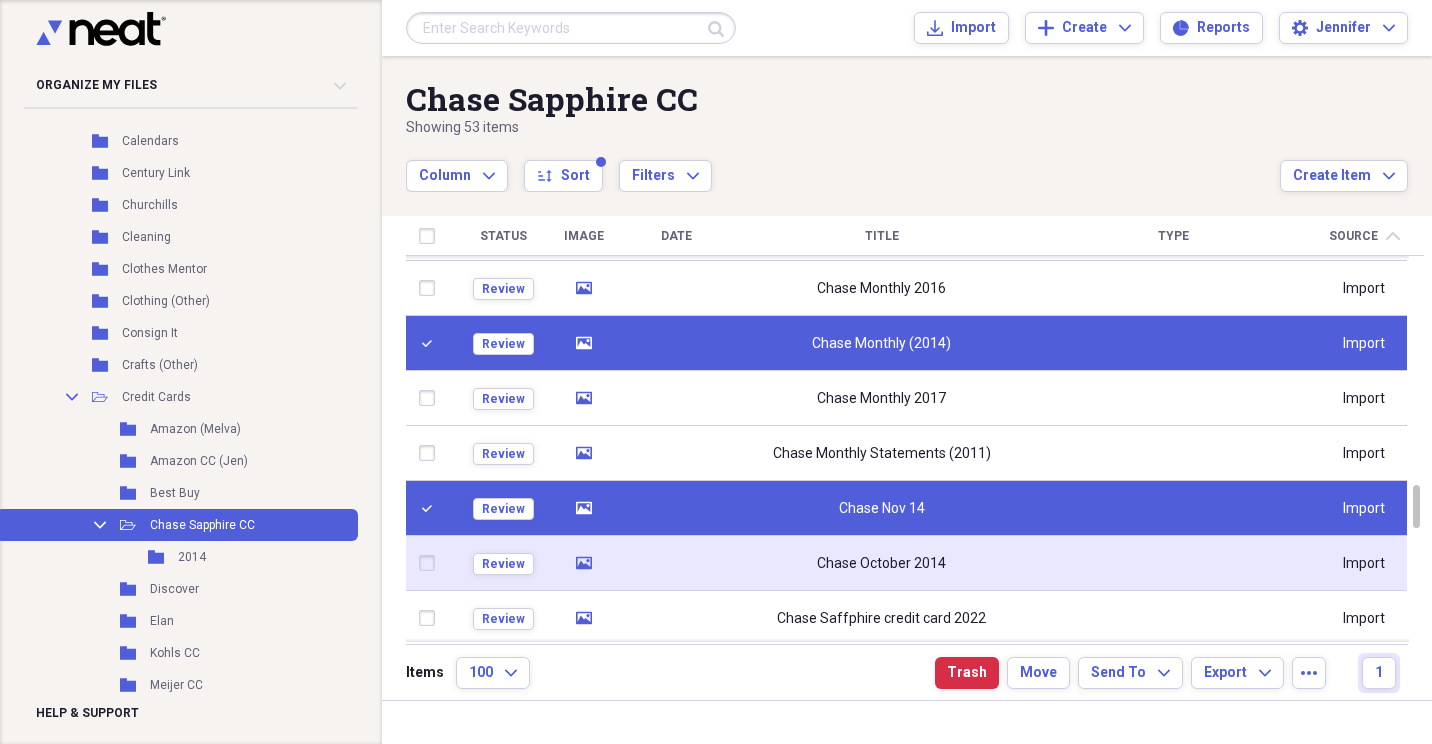 click at bounding box center (431, 563) 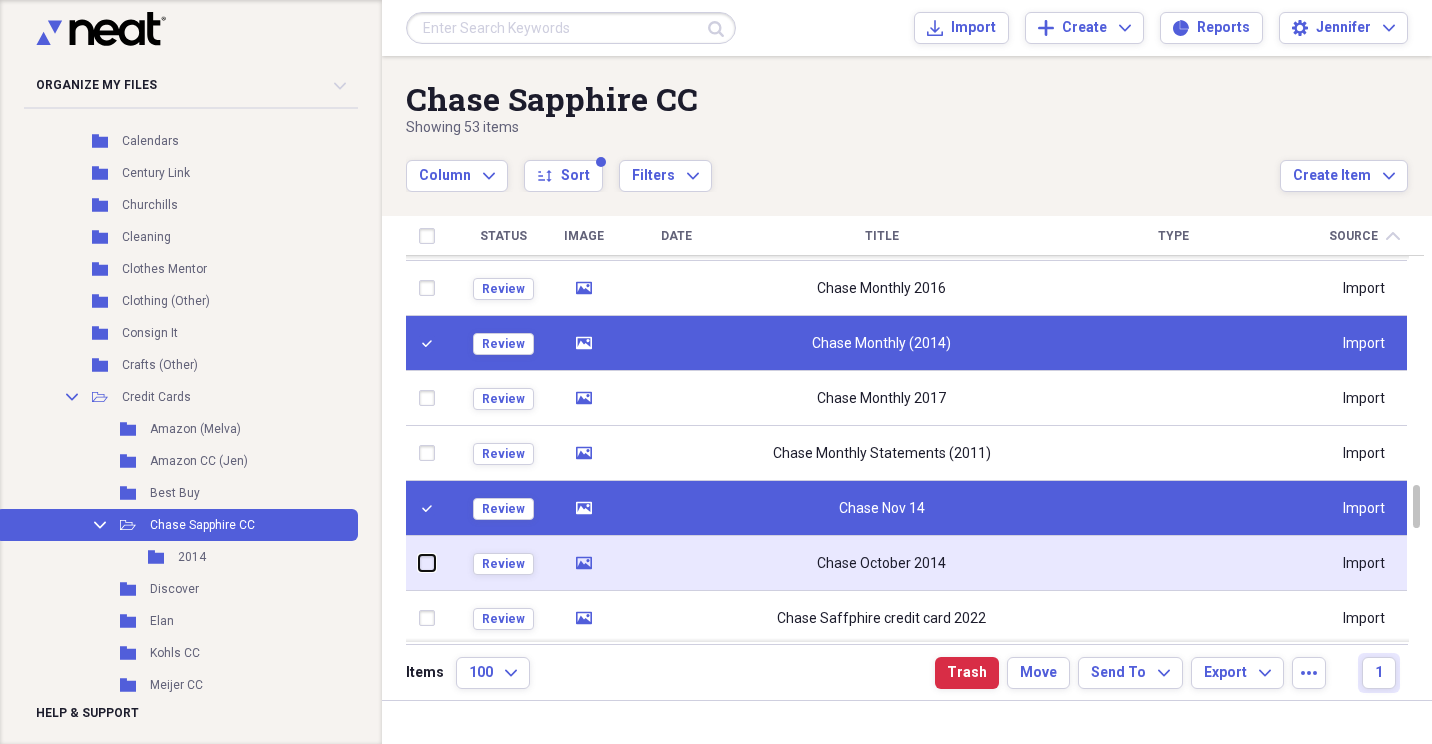 click at bounding box center (419, 563) 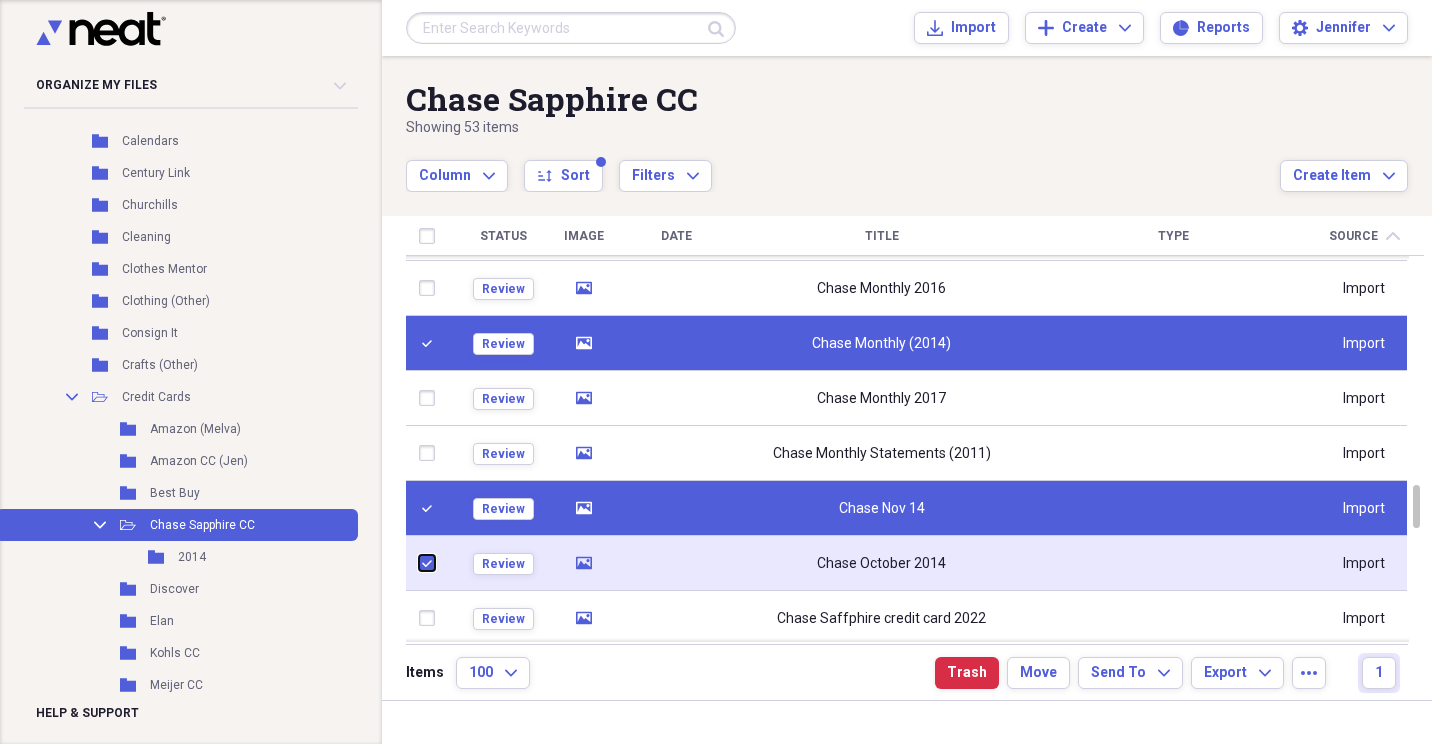 checkbox on "true" 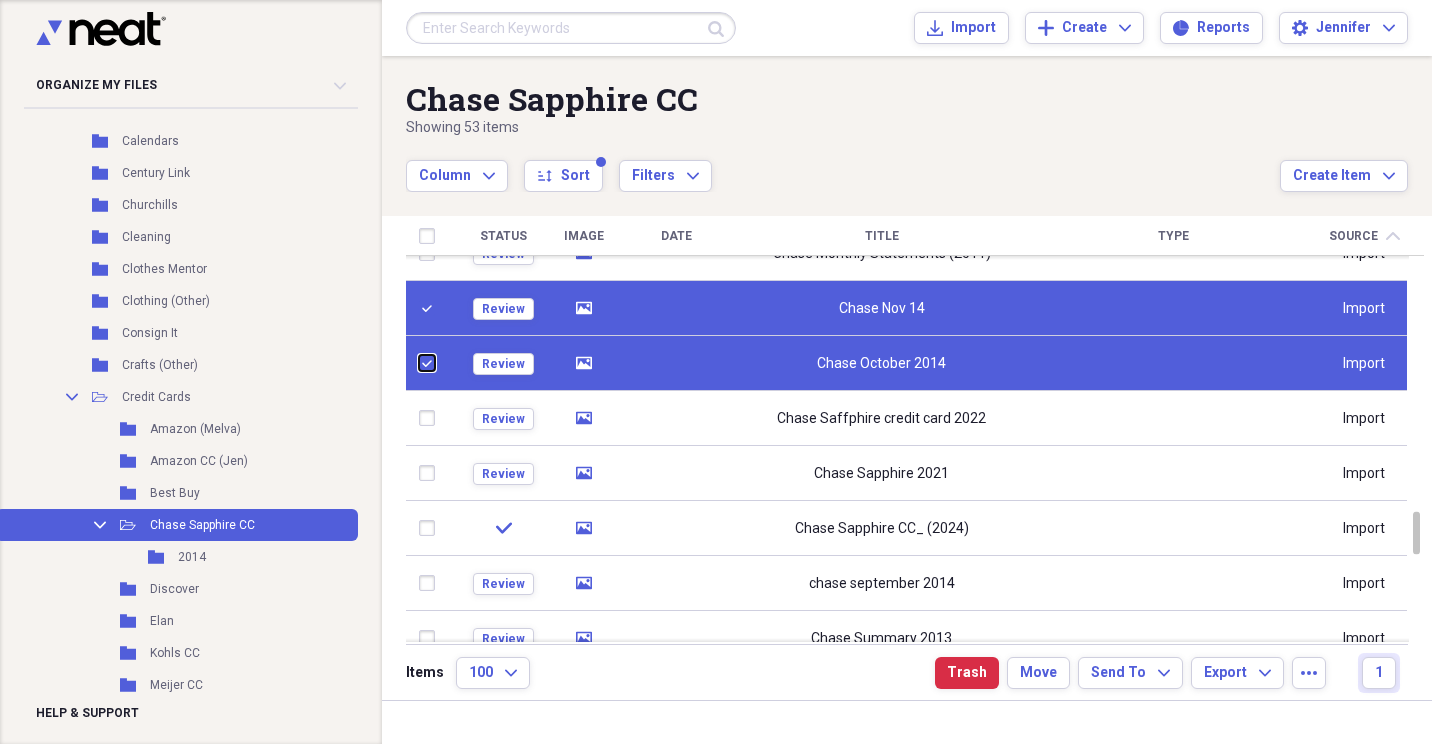 checkbox on "false" 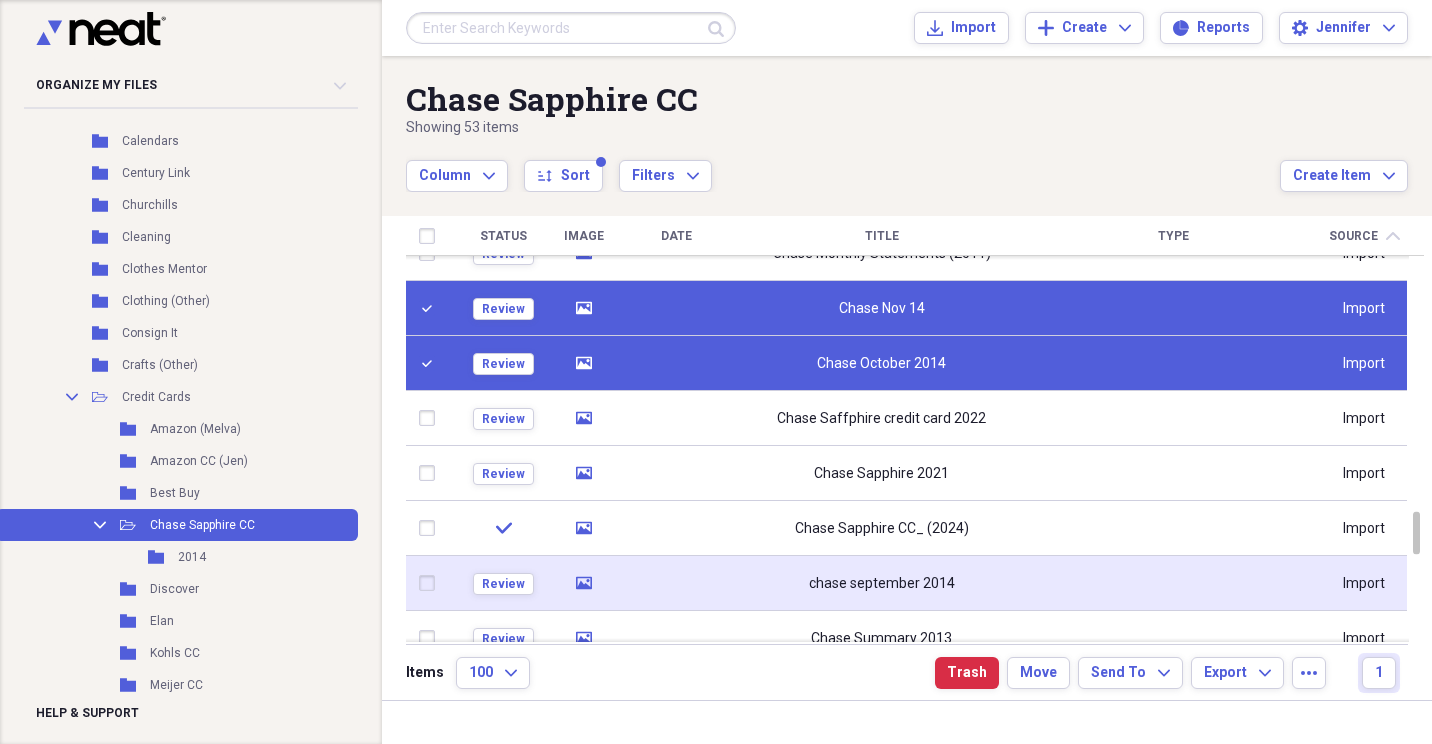 click at bounding box center (431, 583) 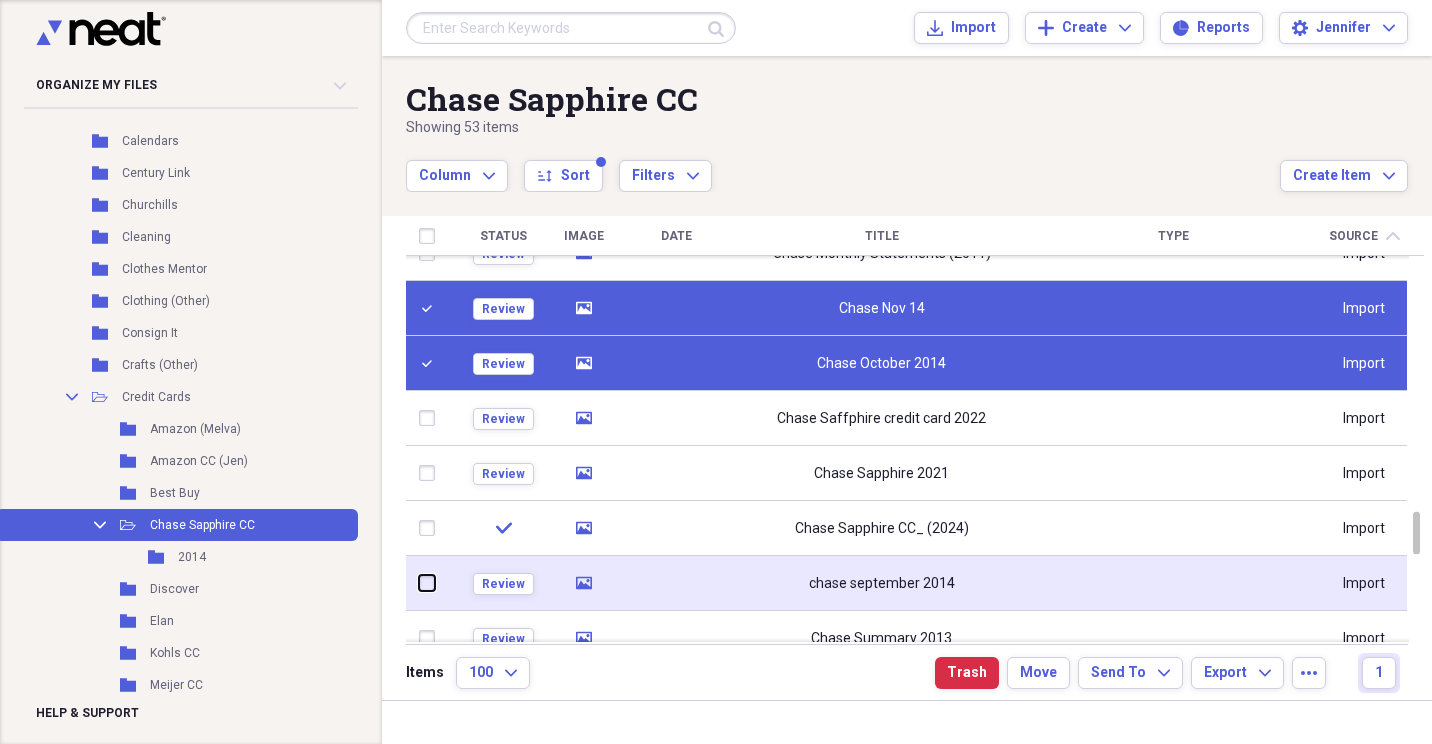 click at bounding box center [419, 583] 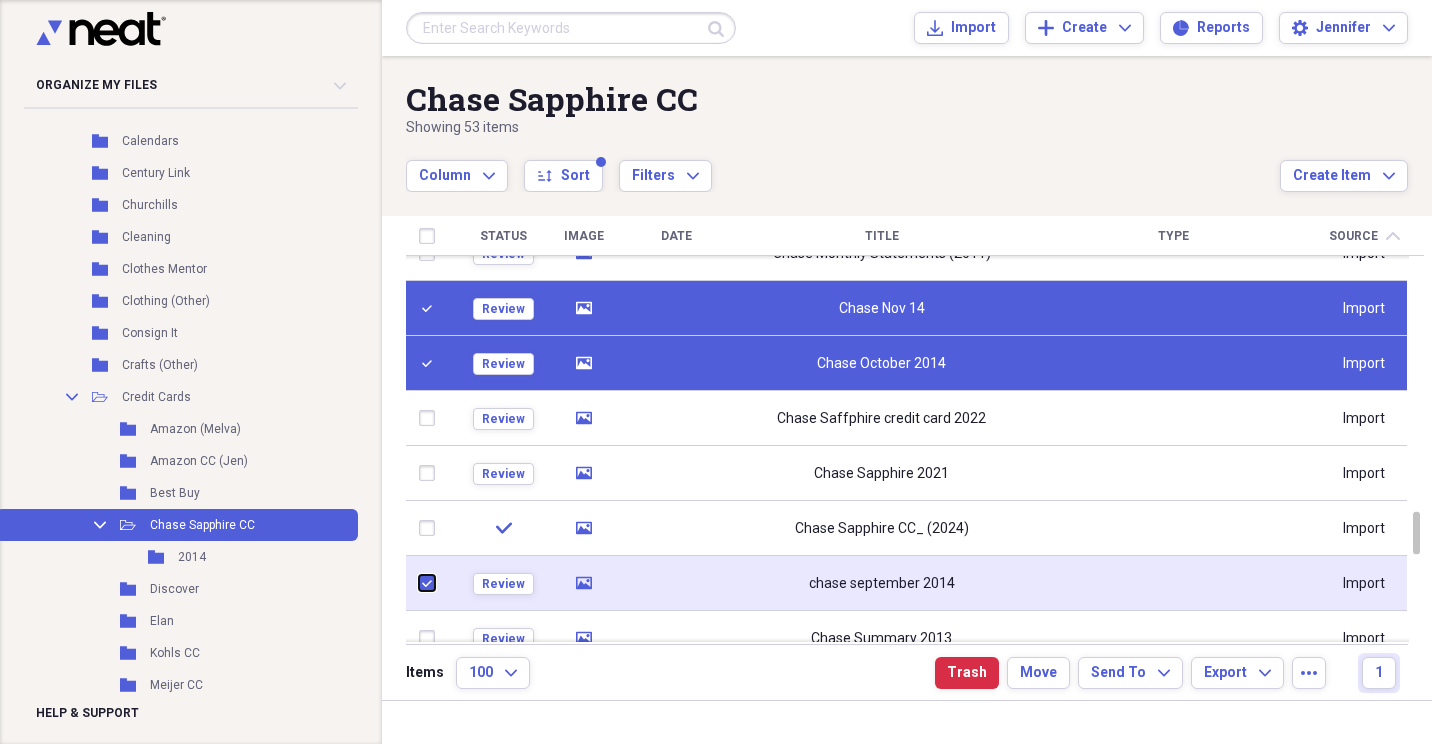 checkbox on "true" 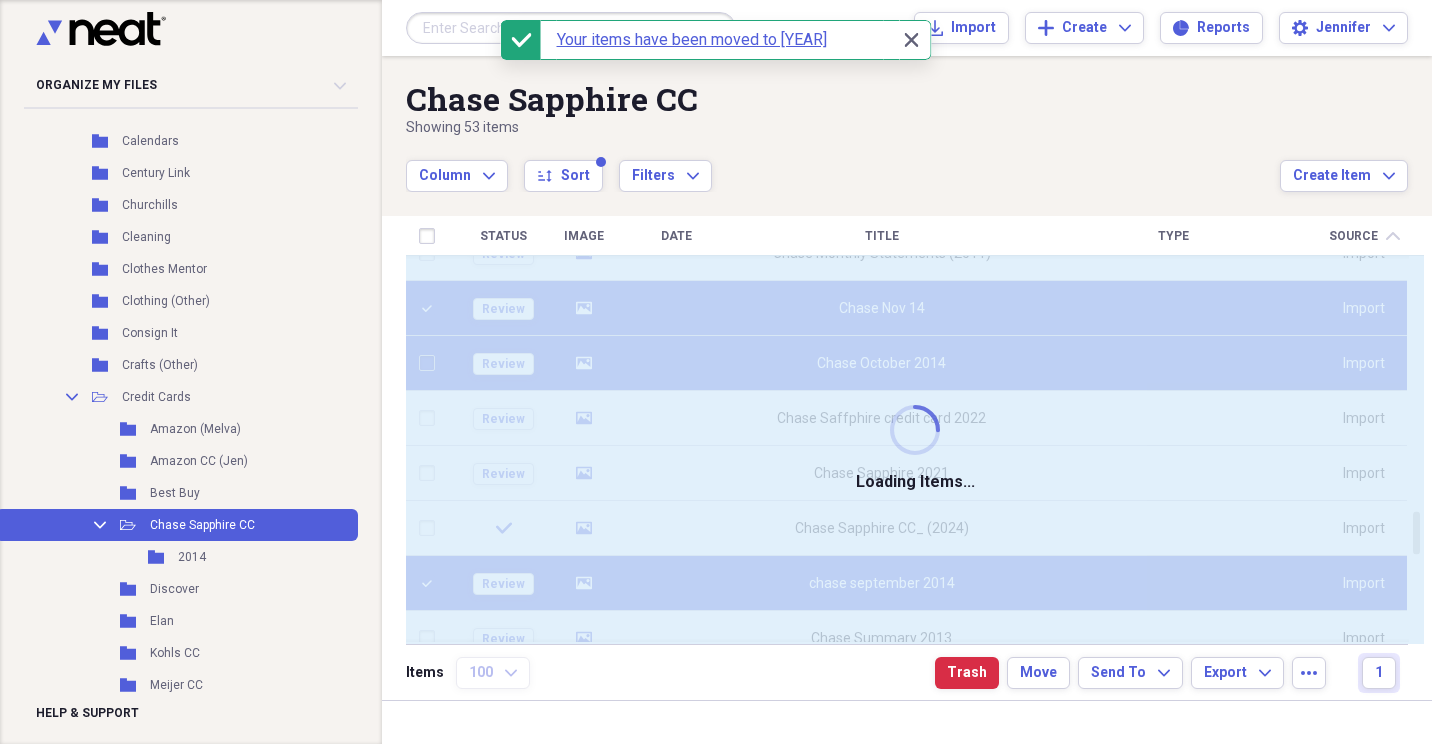 checkbox on "false" 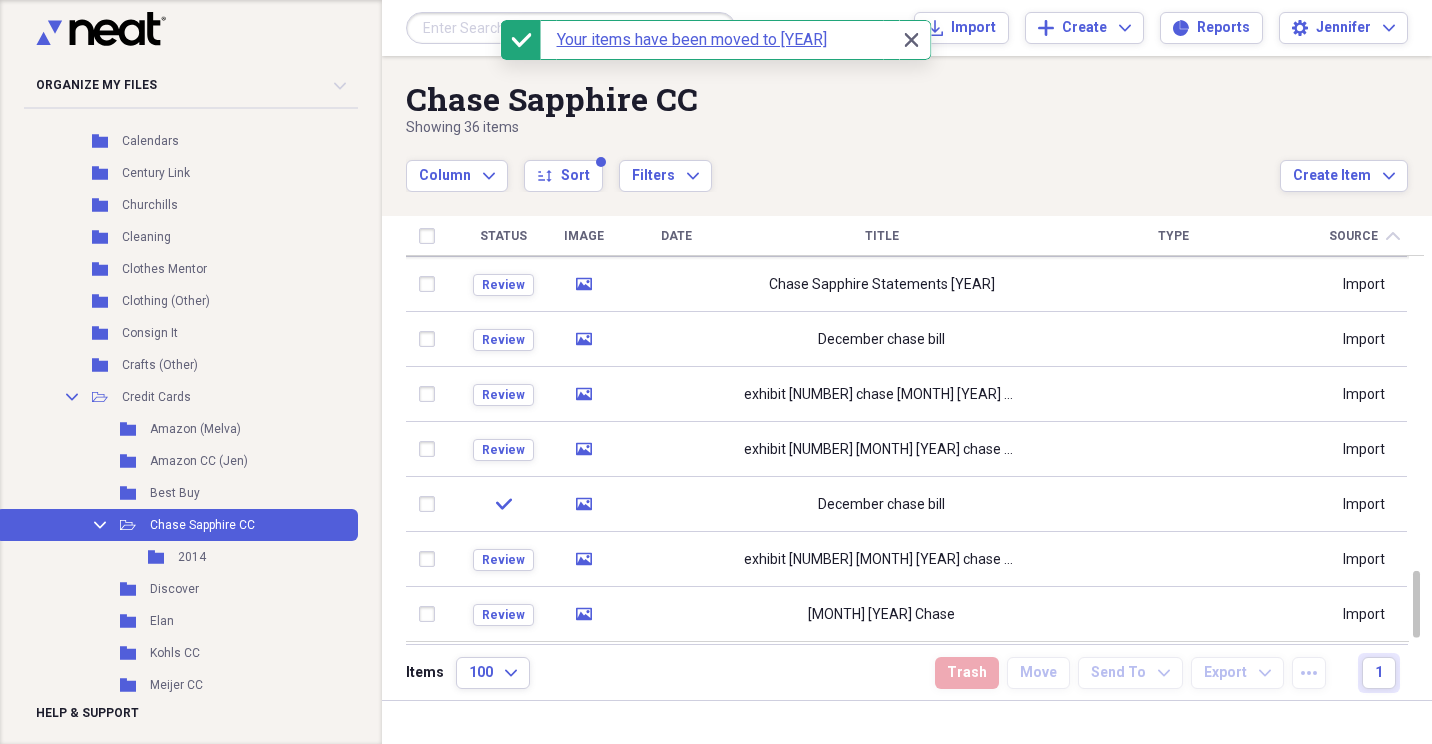 checkbox on "false" 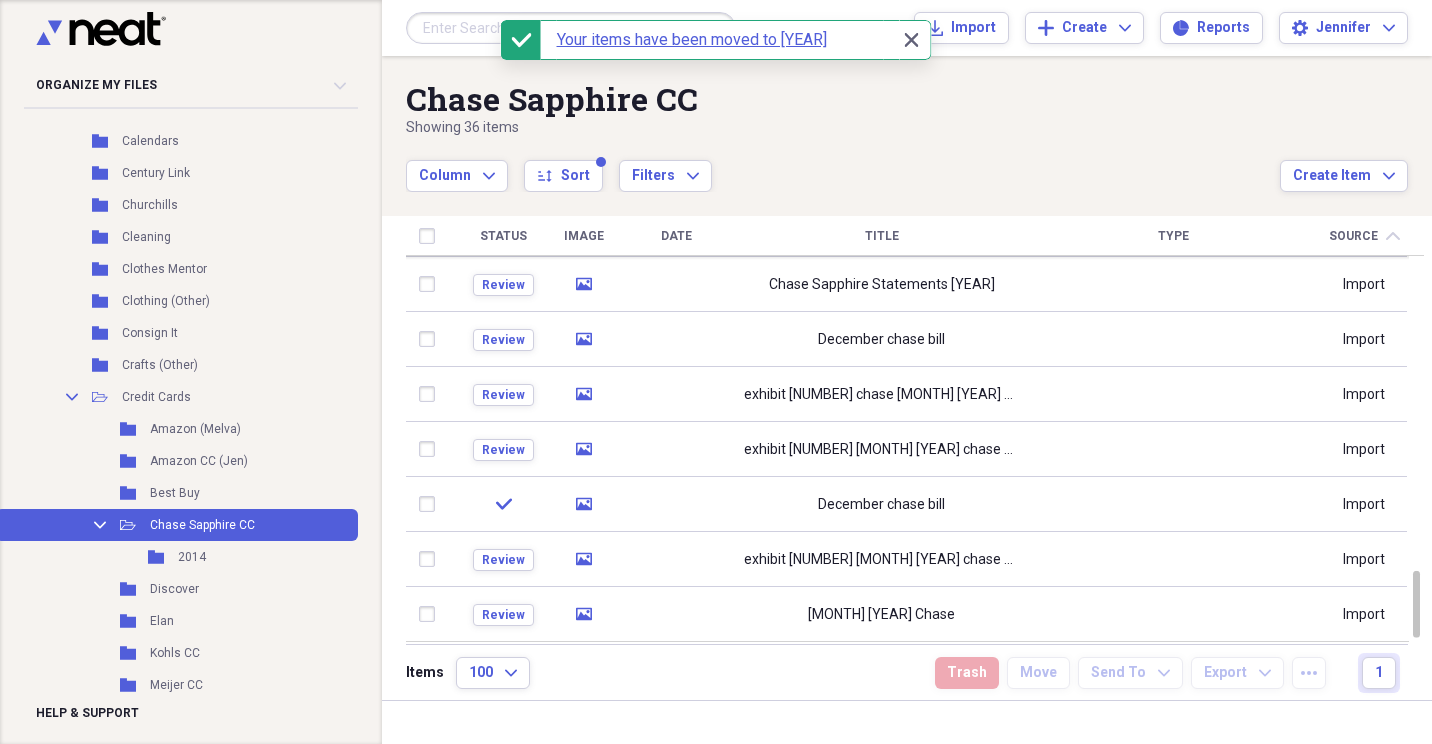 checkbox on "false" 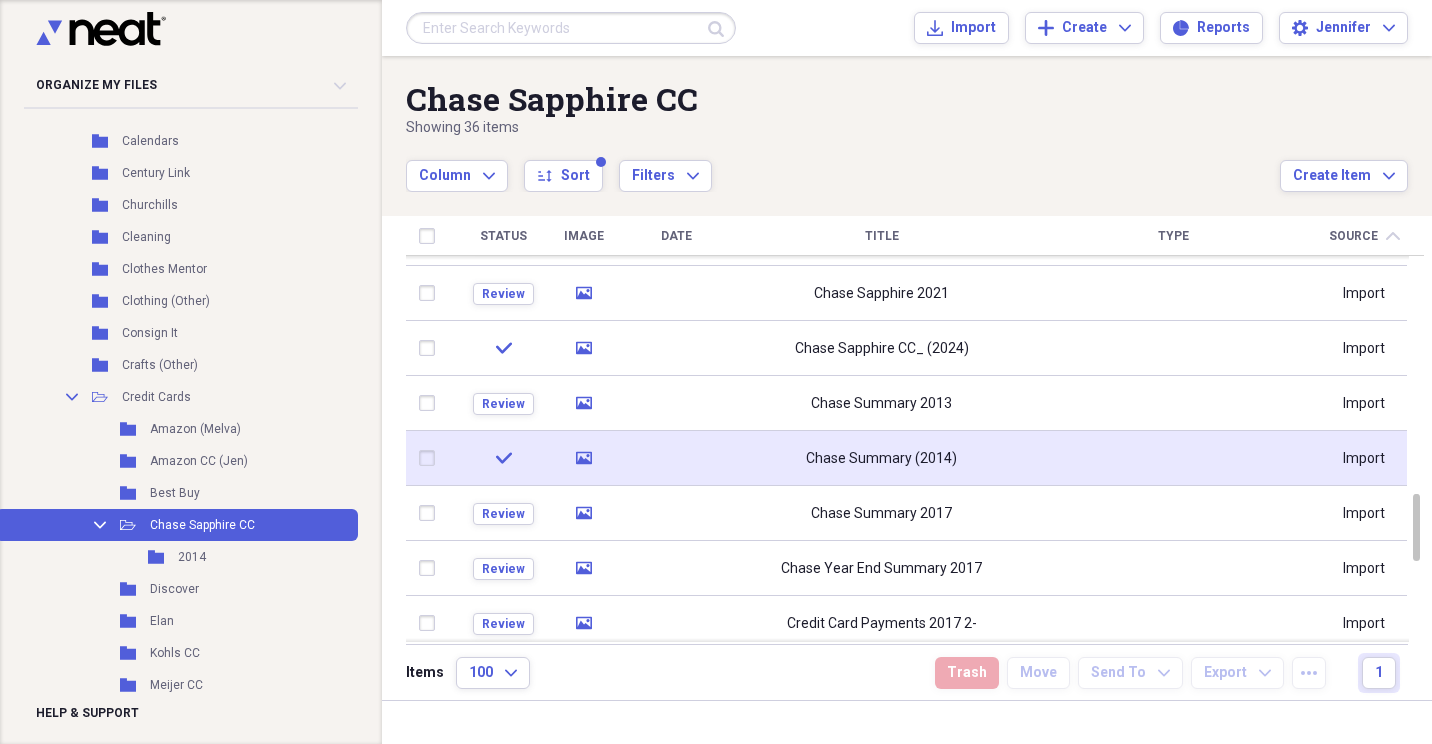 click at bounding box center [431, 458] 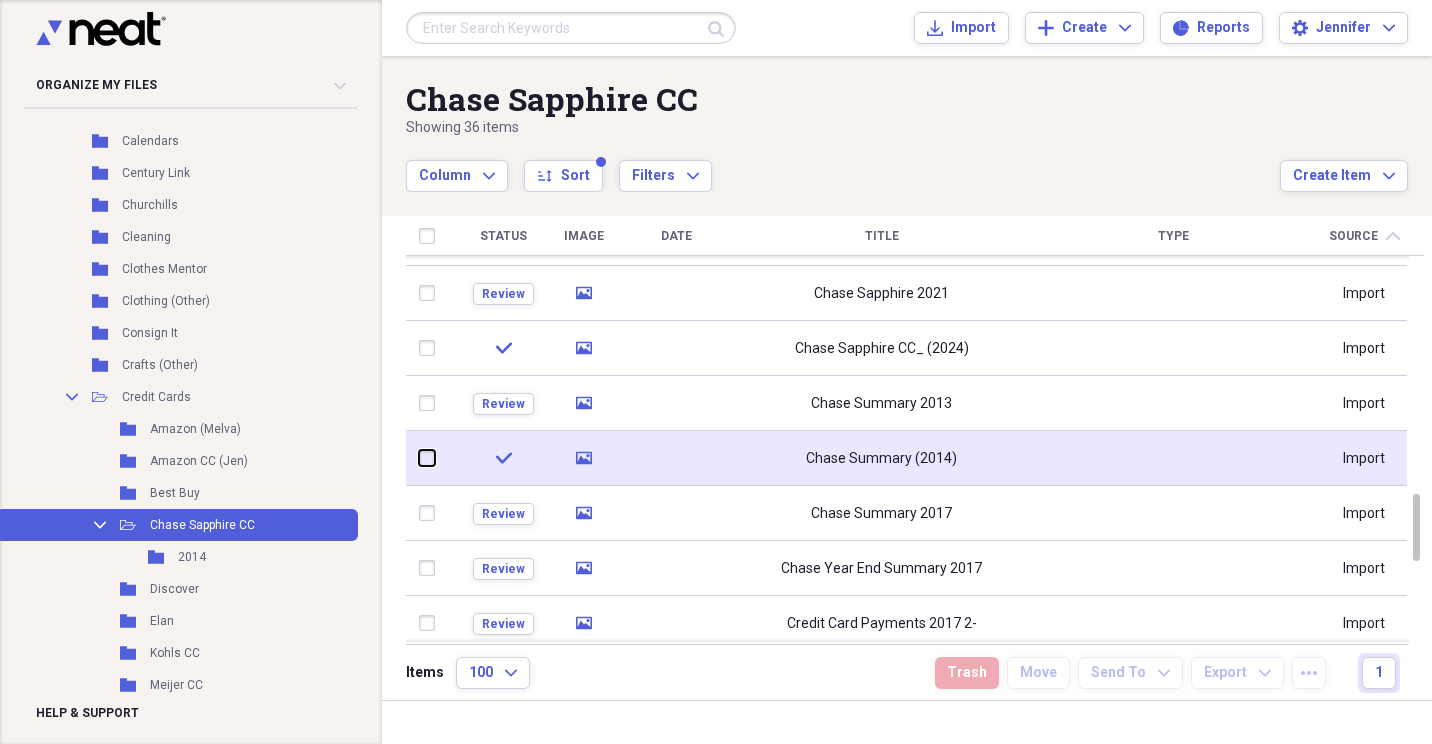 click at bounding box center [419, 458] 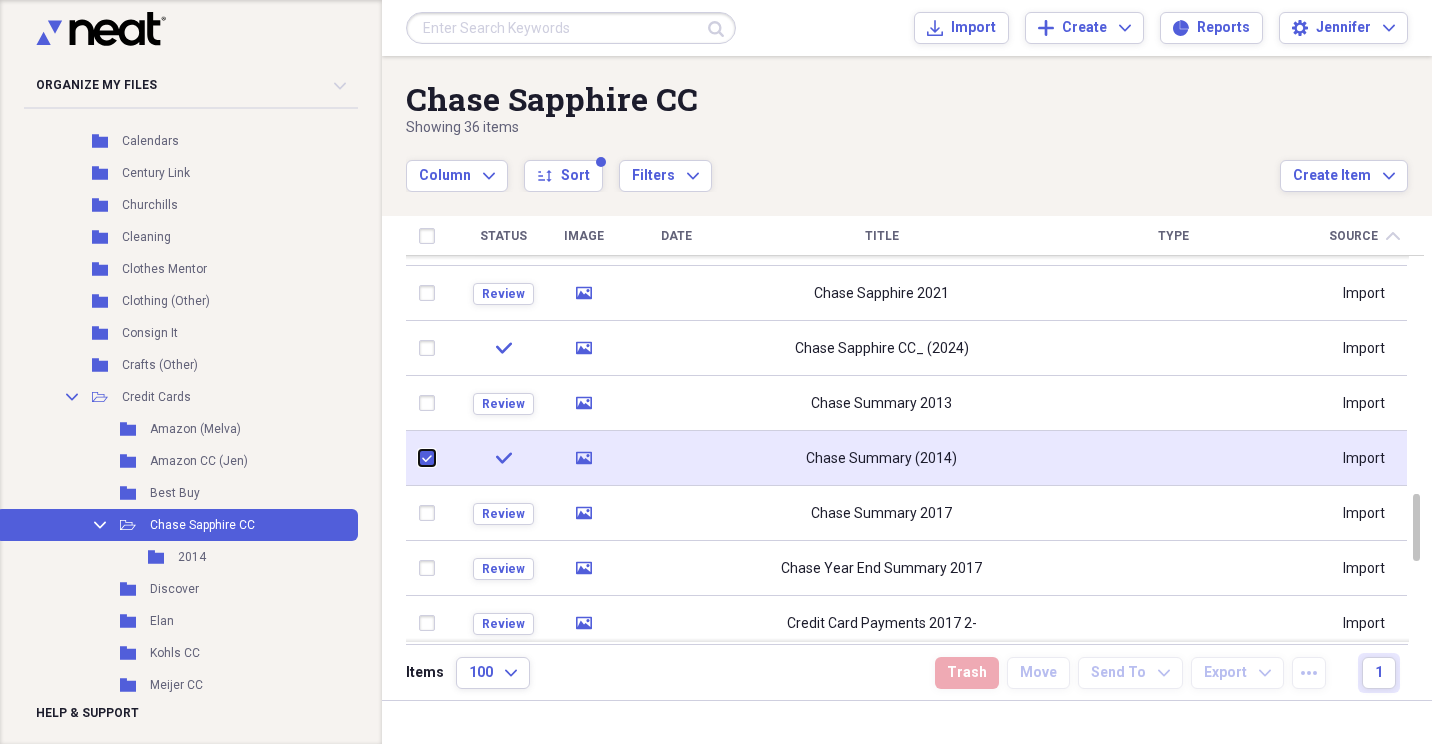 checkbox on "true" 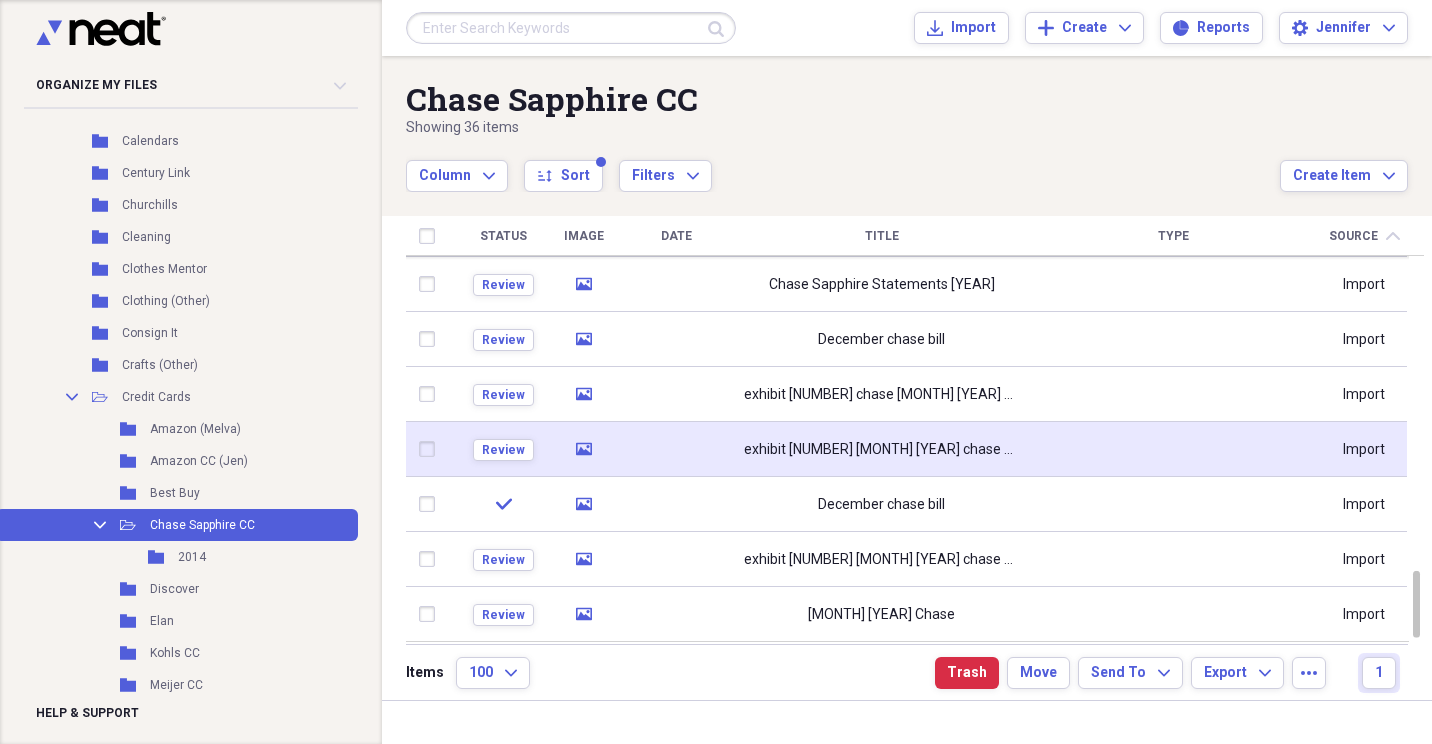 click at bounding box center (431, 449) 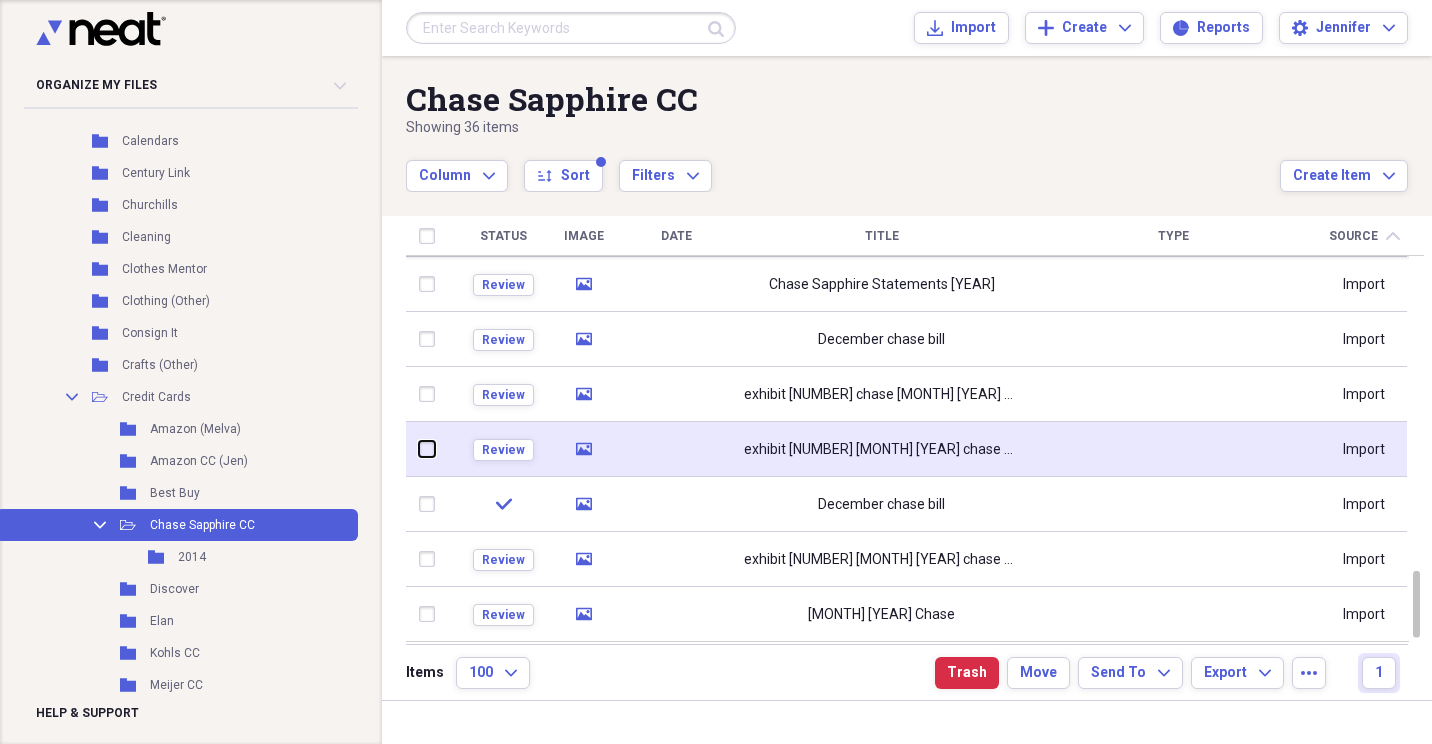 click at bounding box center [419, 449] 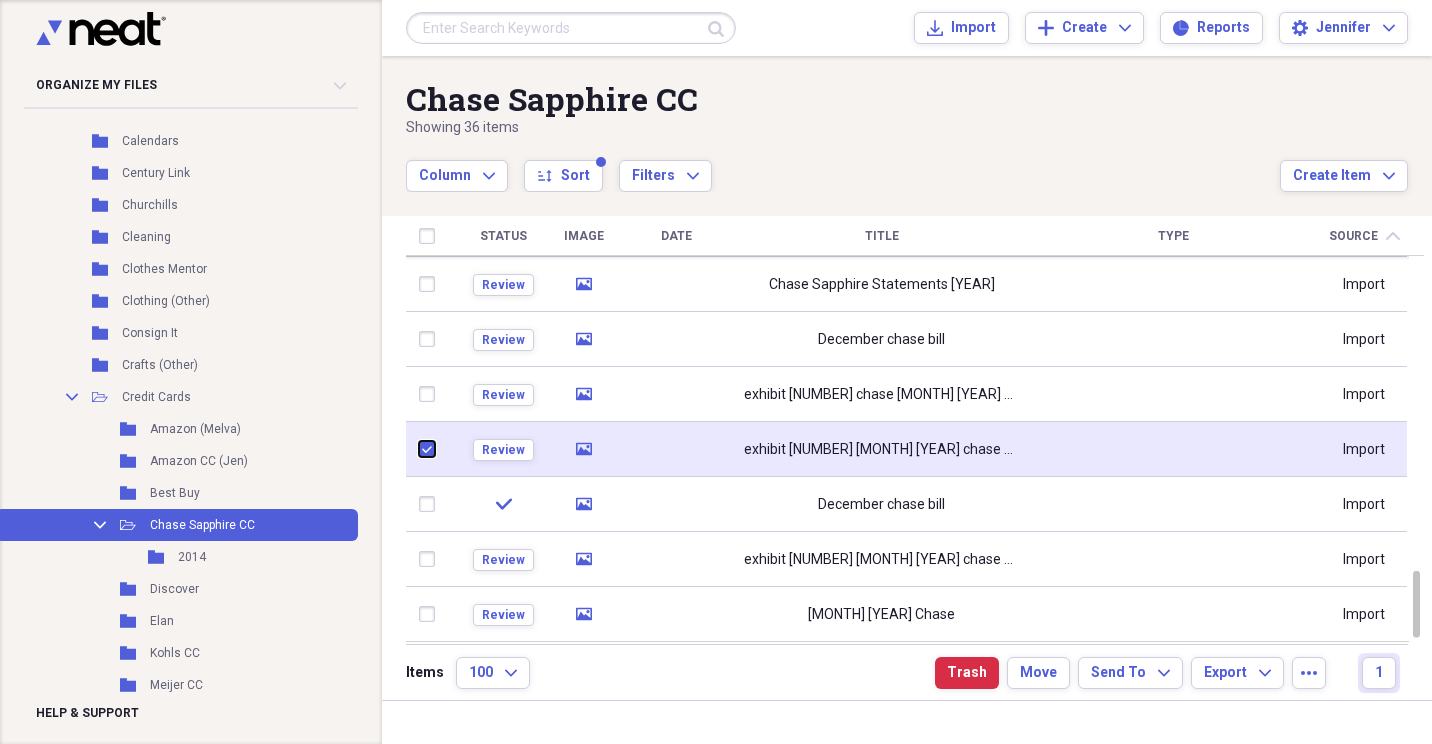 checkbox on "true" 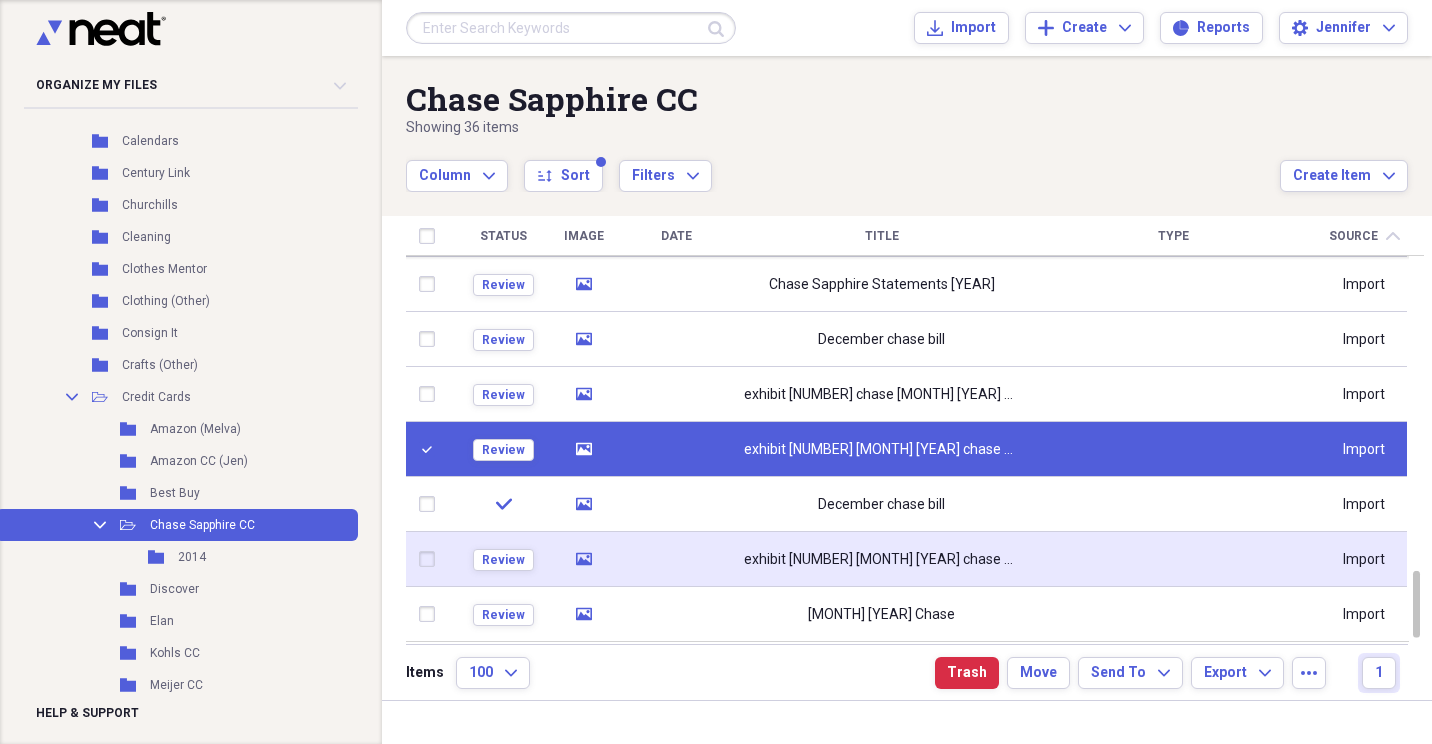 click at bounding box center (431, 559) 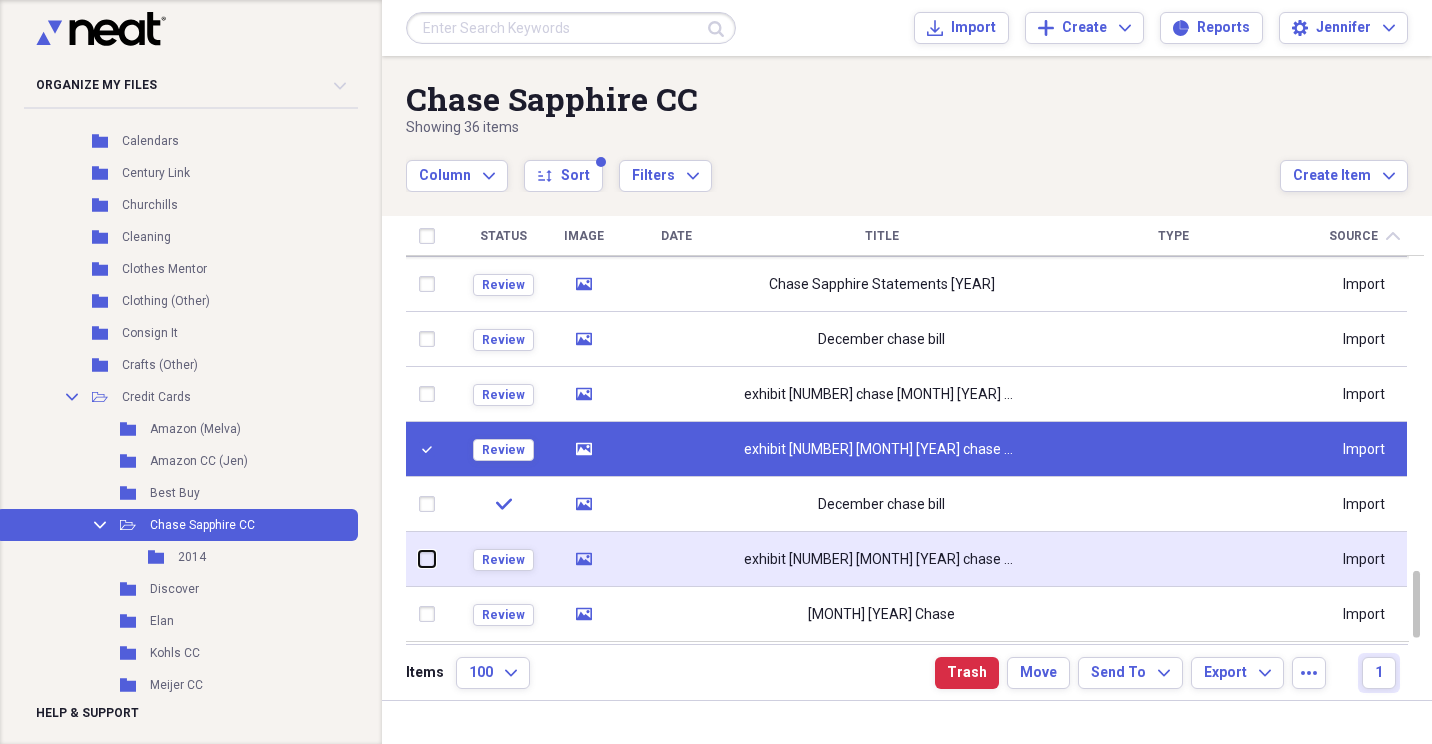 click at bounding box center [419, 559] 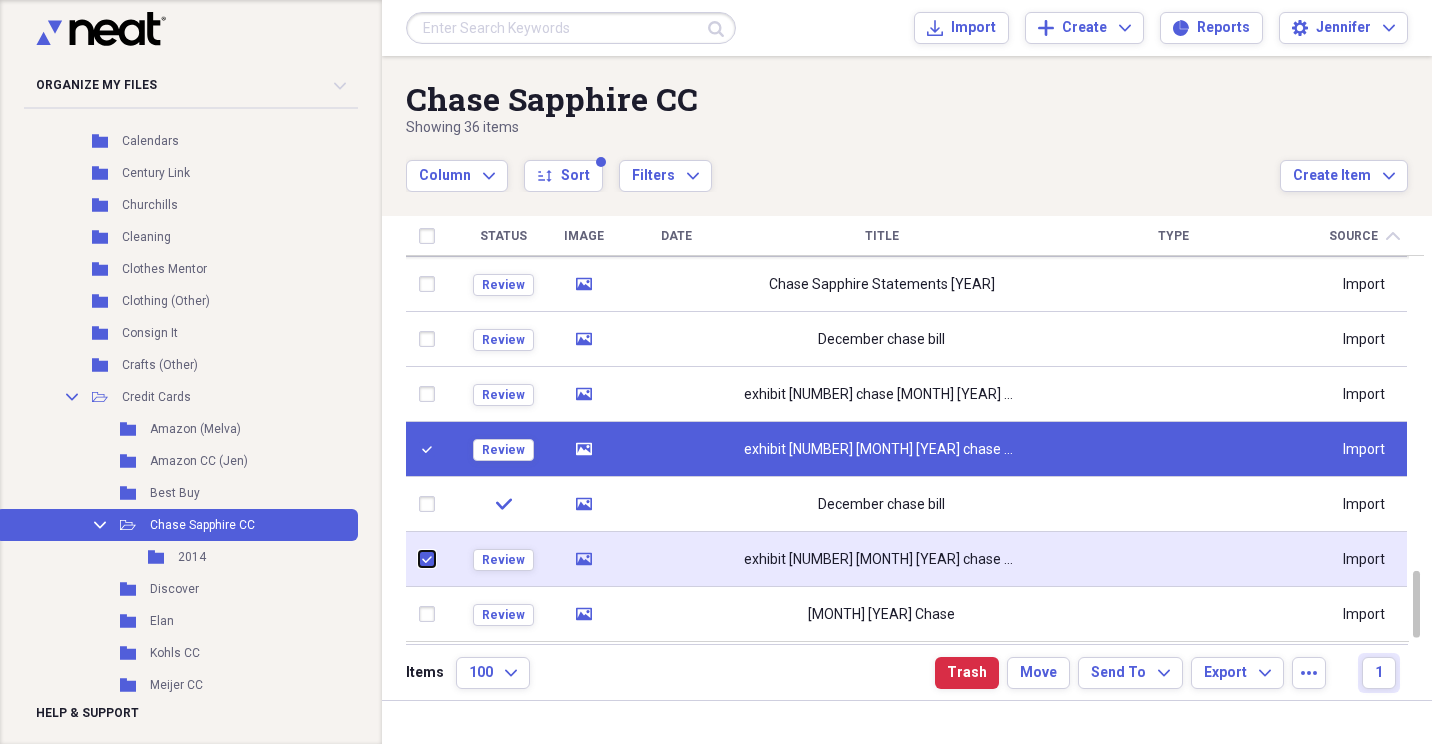 checkbox on "true" 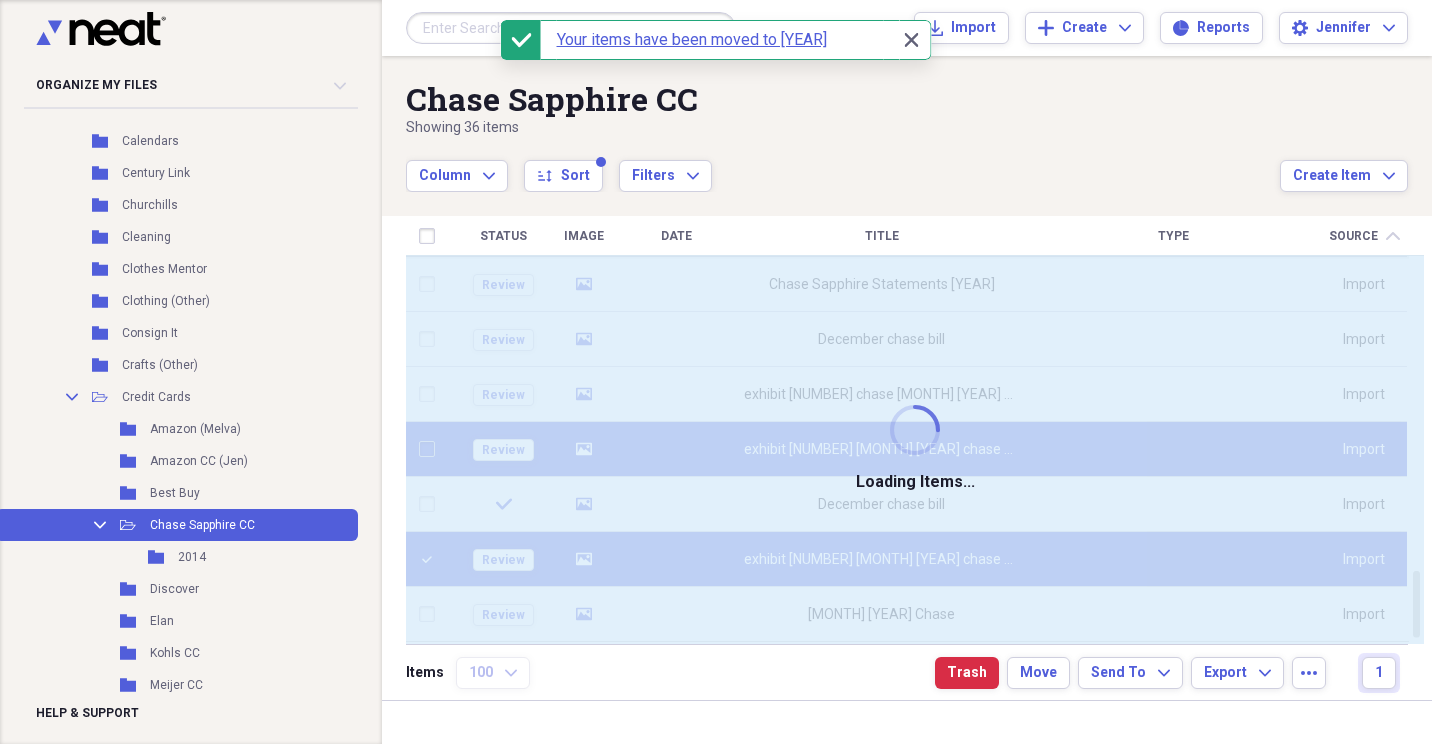 checkbox on "false" 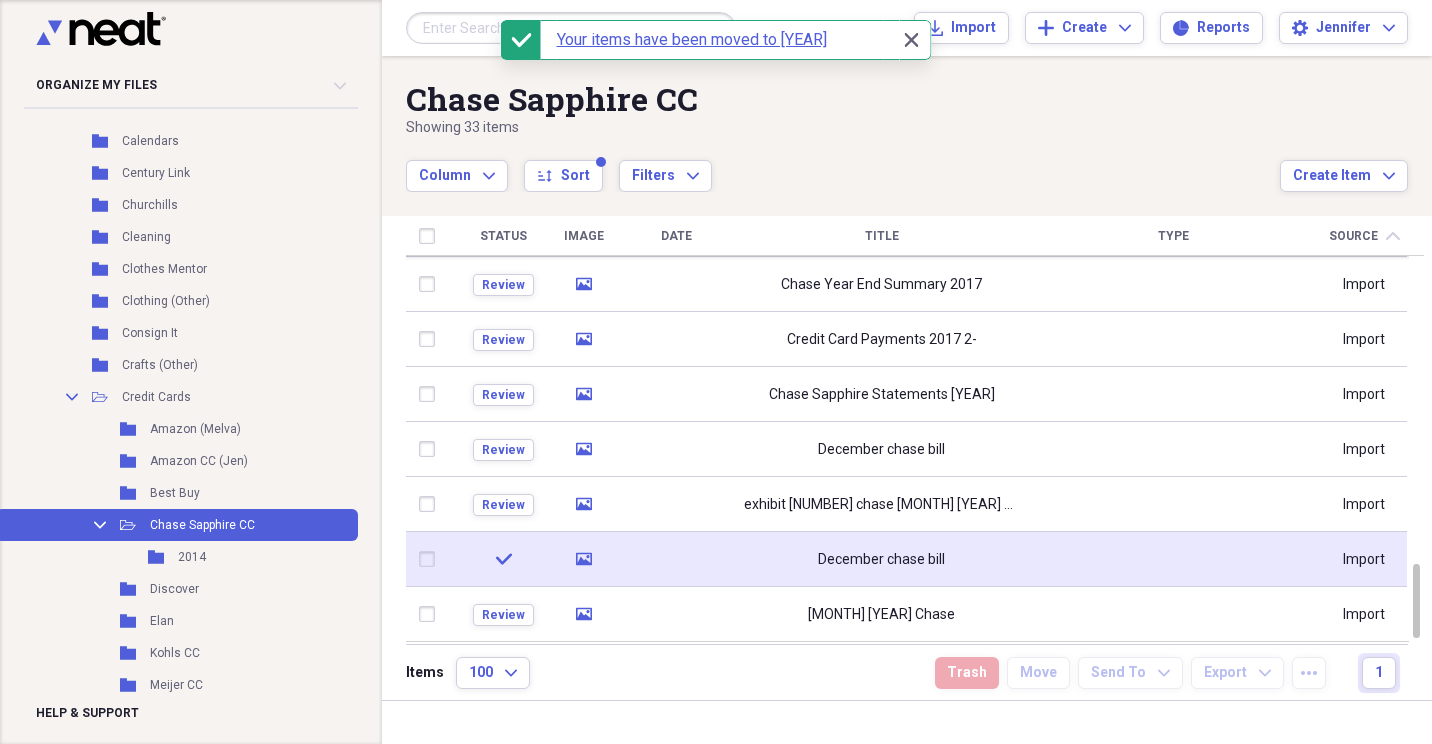 click on "December chase bill" at bounding box center (881, 559) 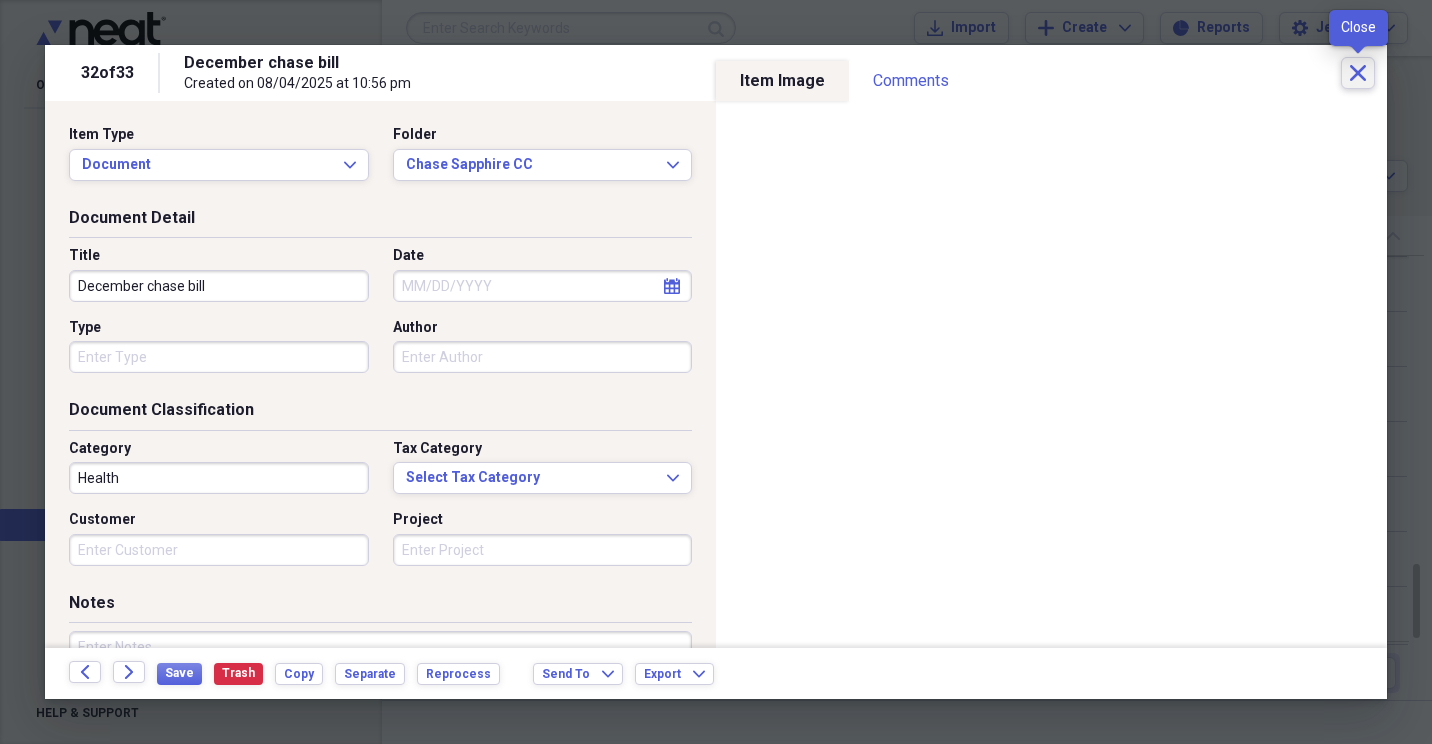 click on "Close" 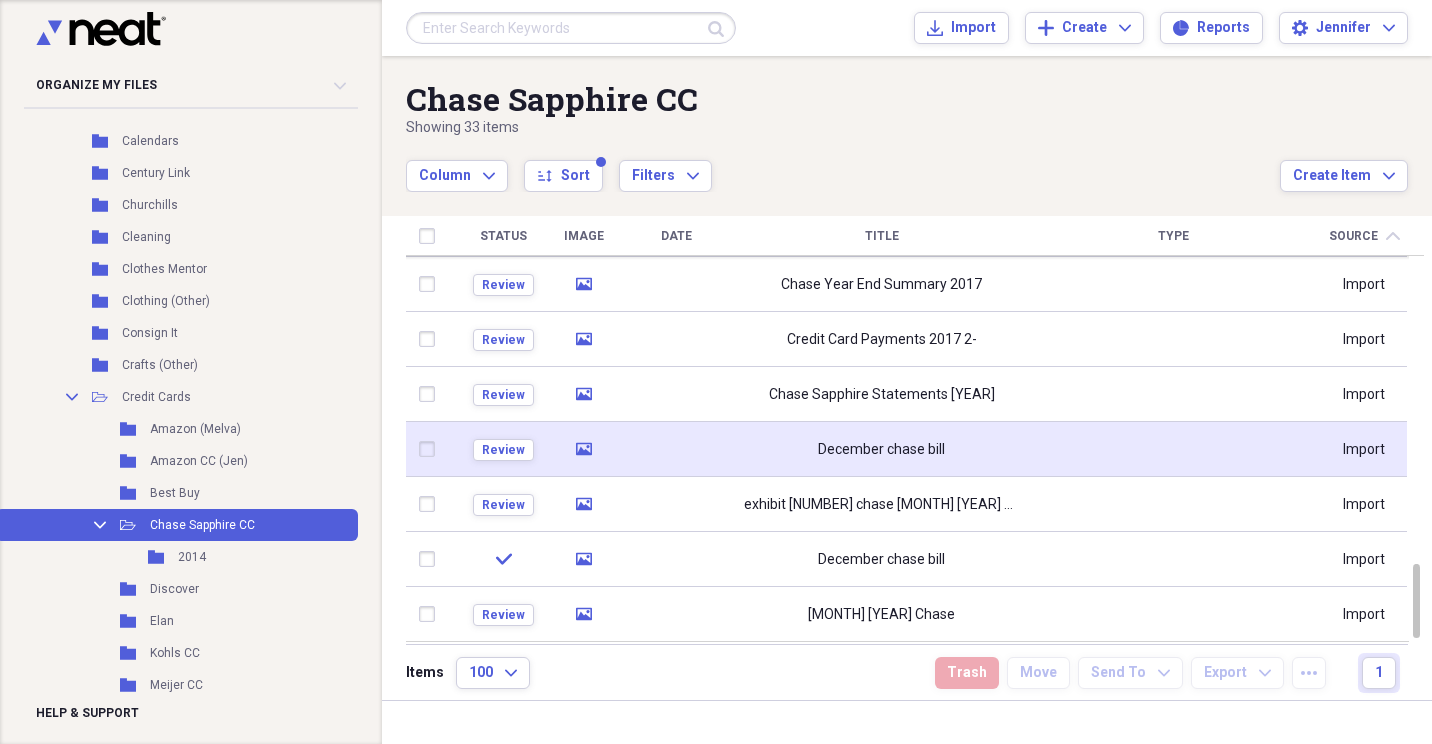 click at bounding box center [676, 449] 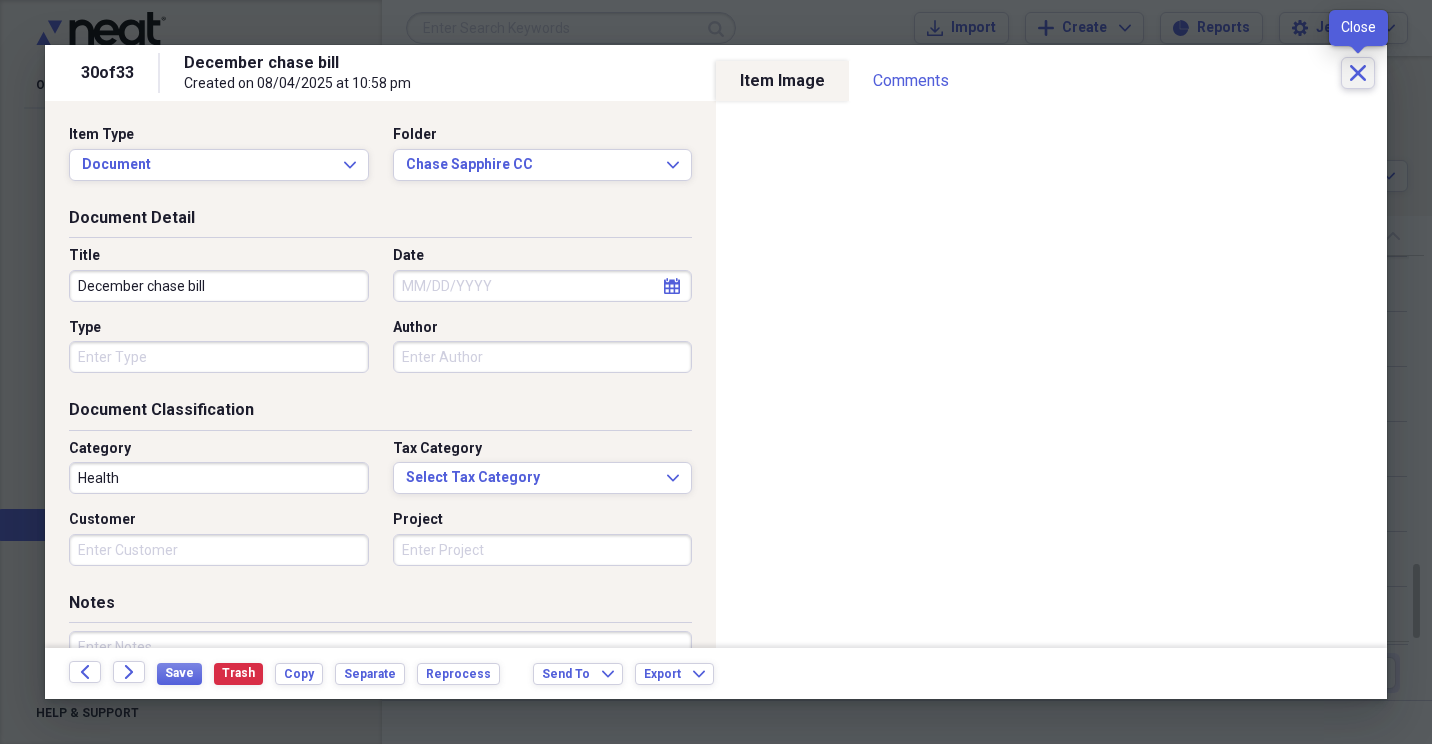click on "Close" 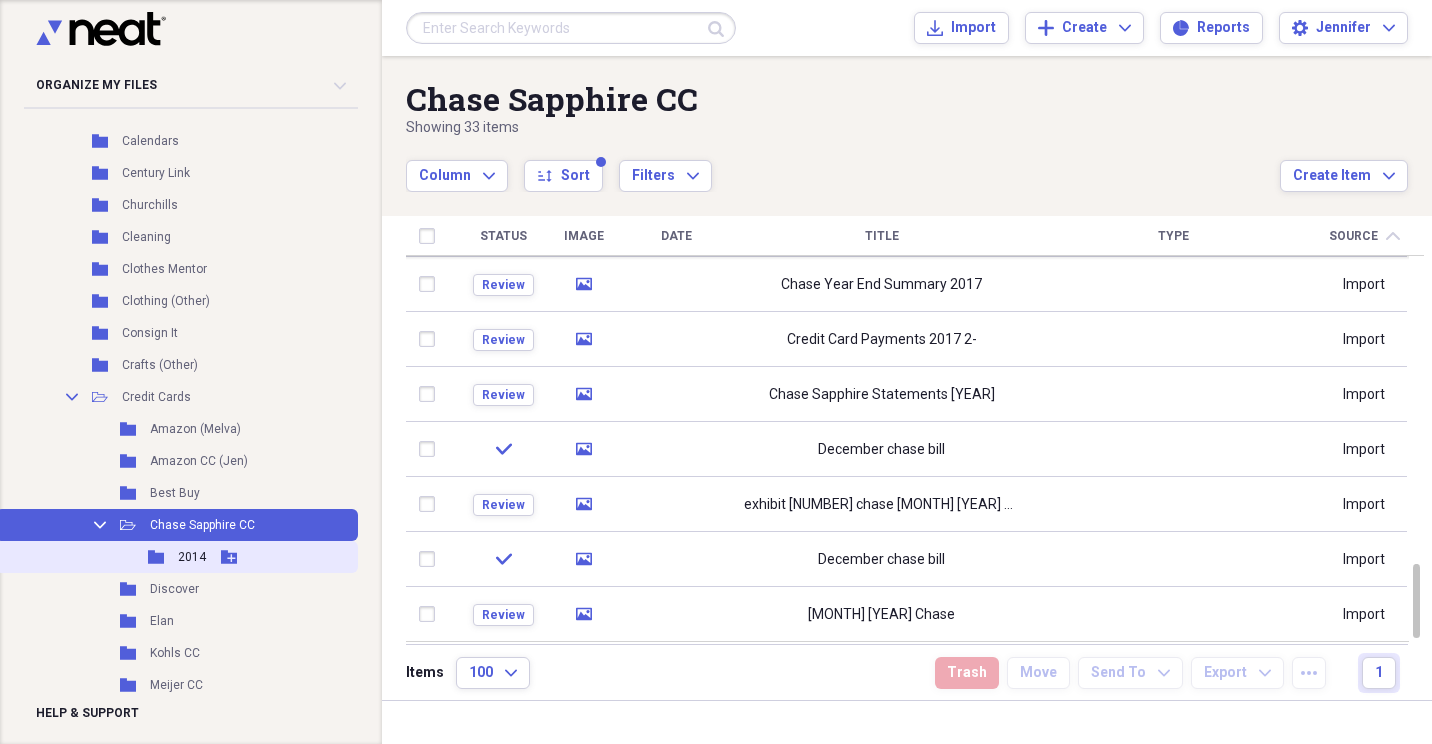 click on "Folder 2014 Add Folder" at bounding box center [177, 557] 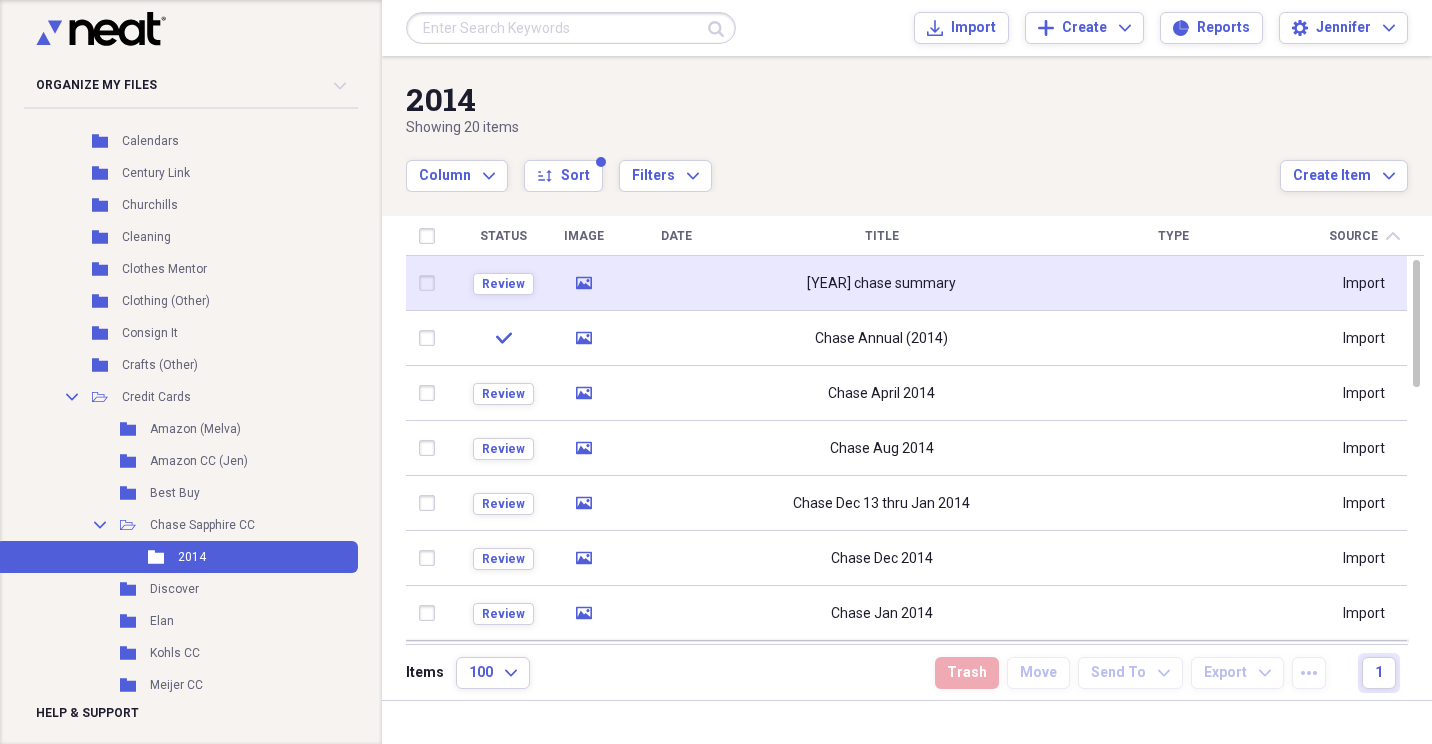 click on "[YEAR] chase summary" at bounding box center (881, 283) 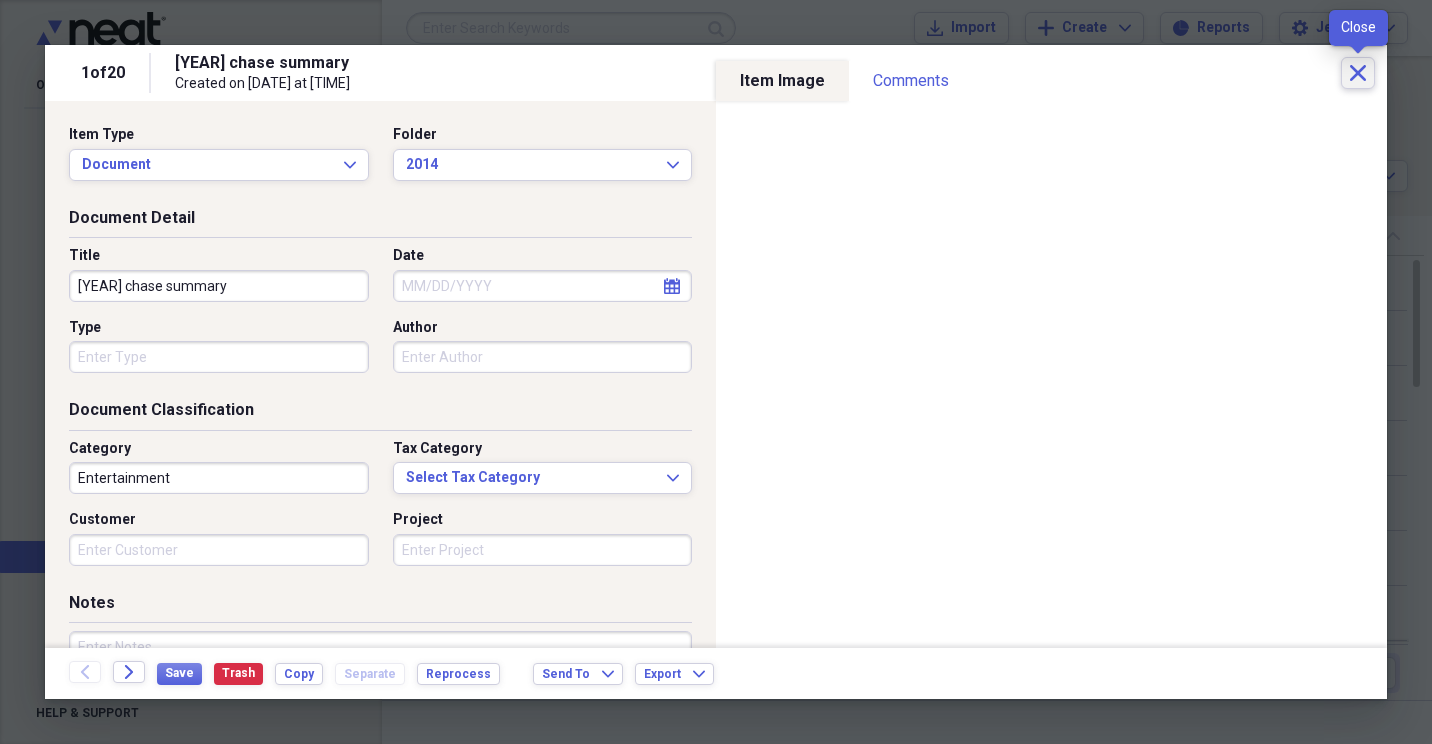 click 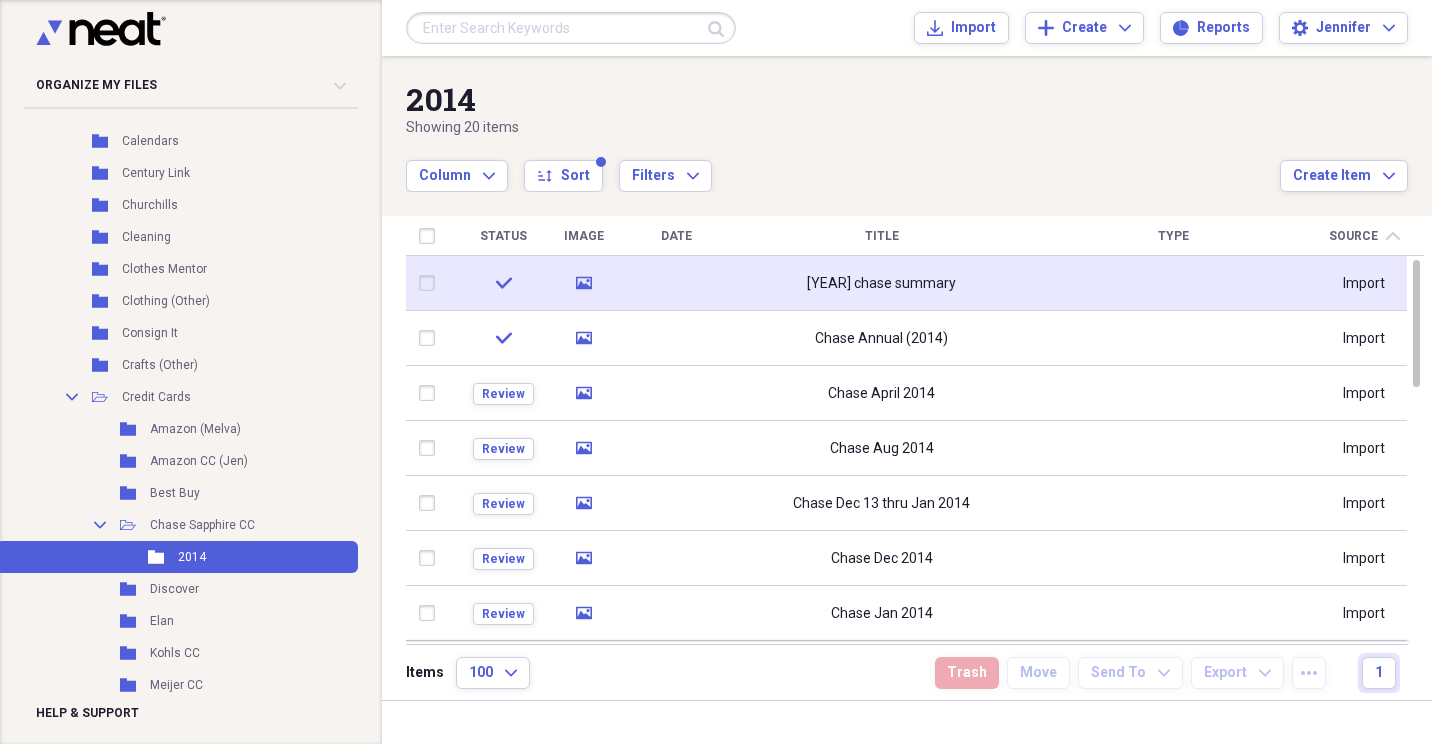 click at bounding box center [1173, 283] 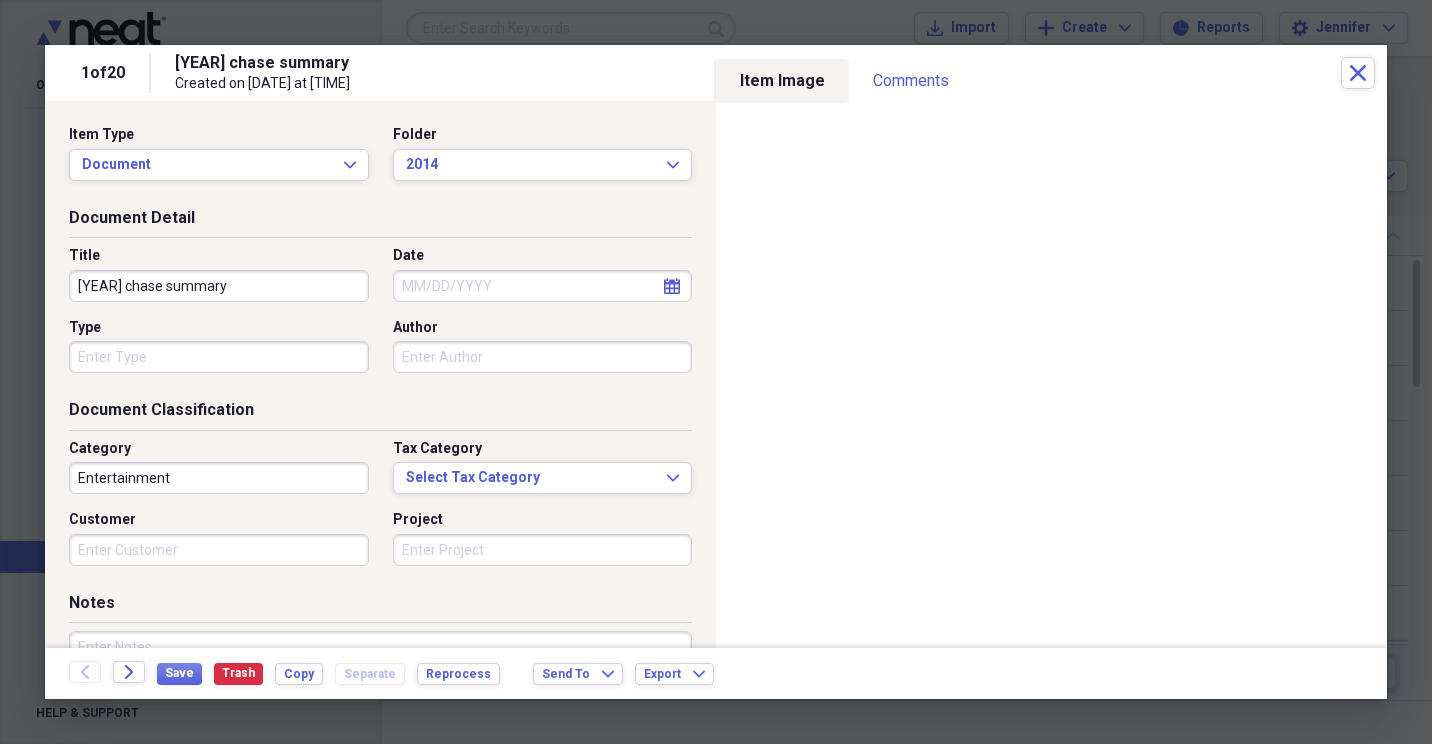 click on "[YEAR] chase summary" at bounding box center (219, 286) 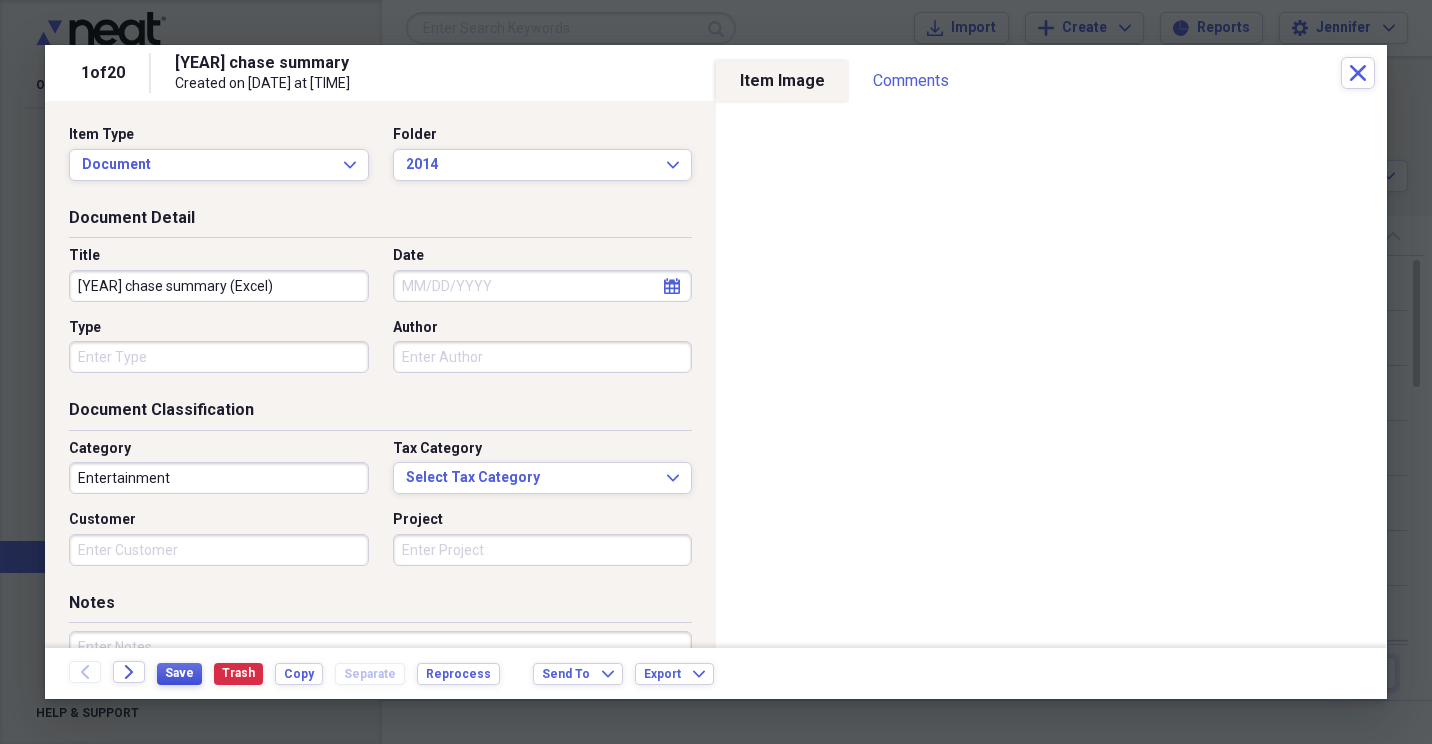 type on "[YEAR] chase summary (Excel)" 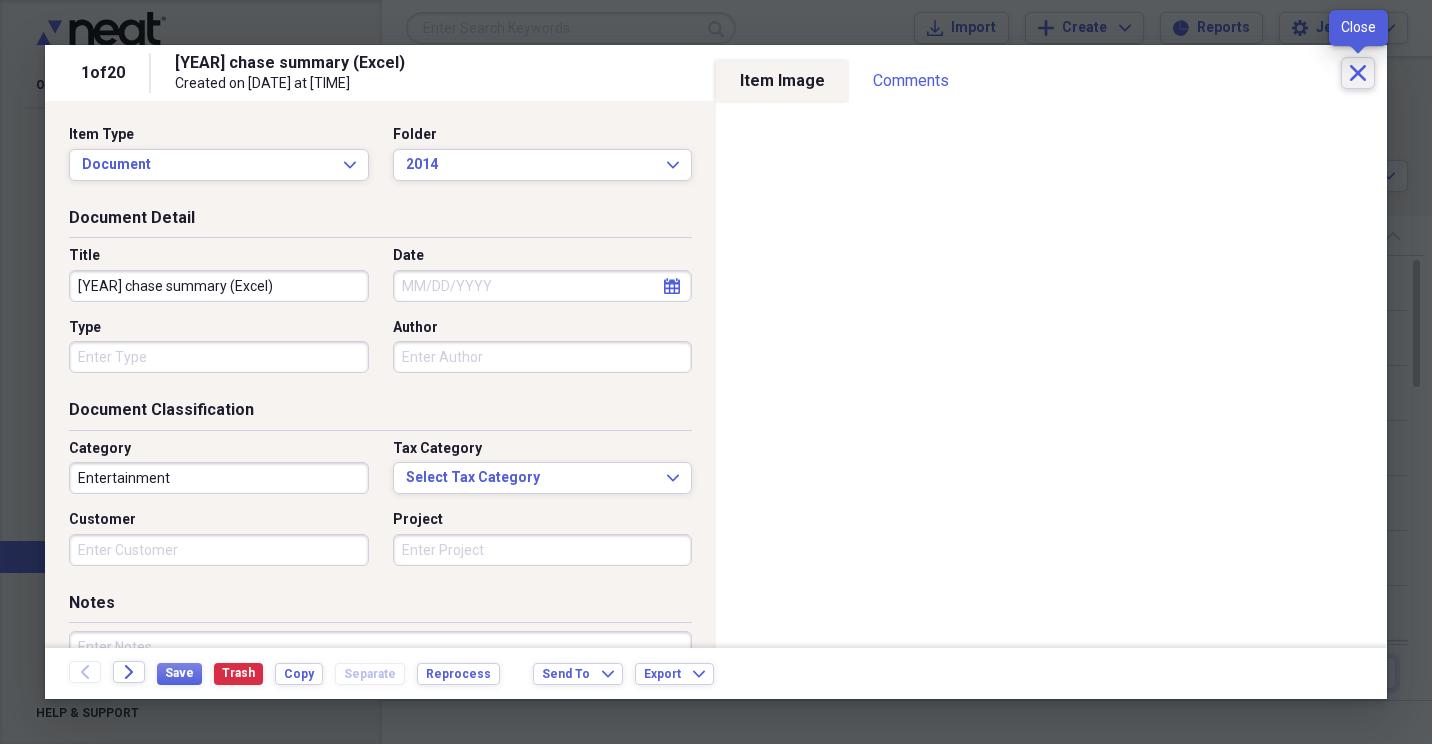 click 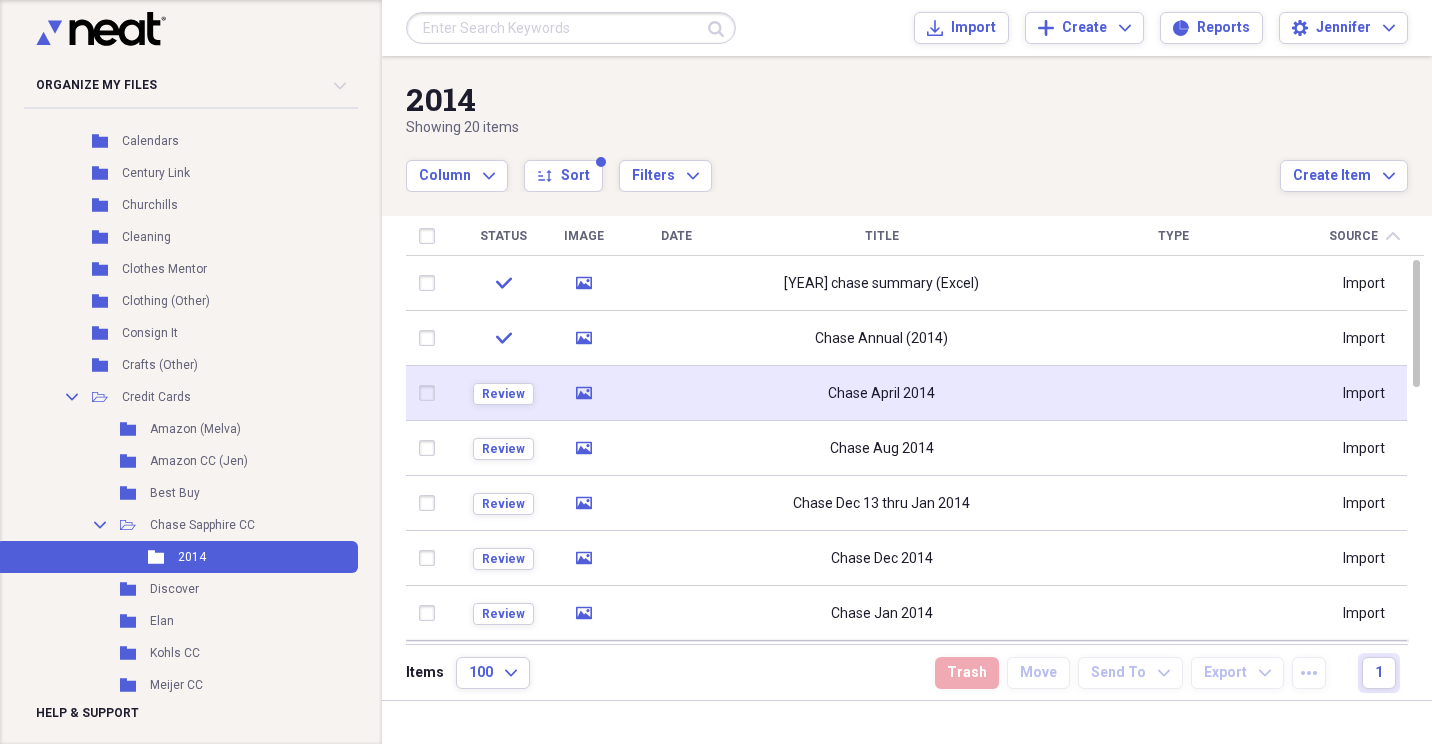 click on "Chase April 2014" at bounding box center (881, 394) 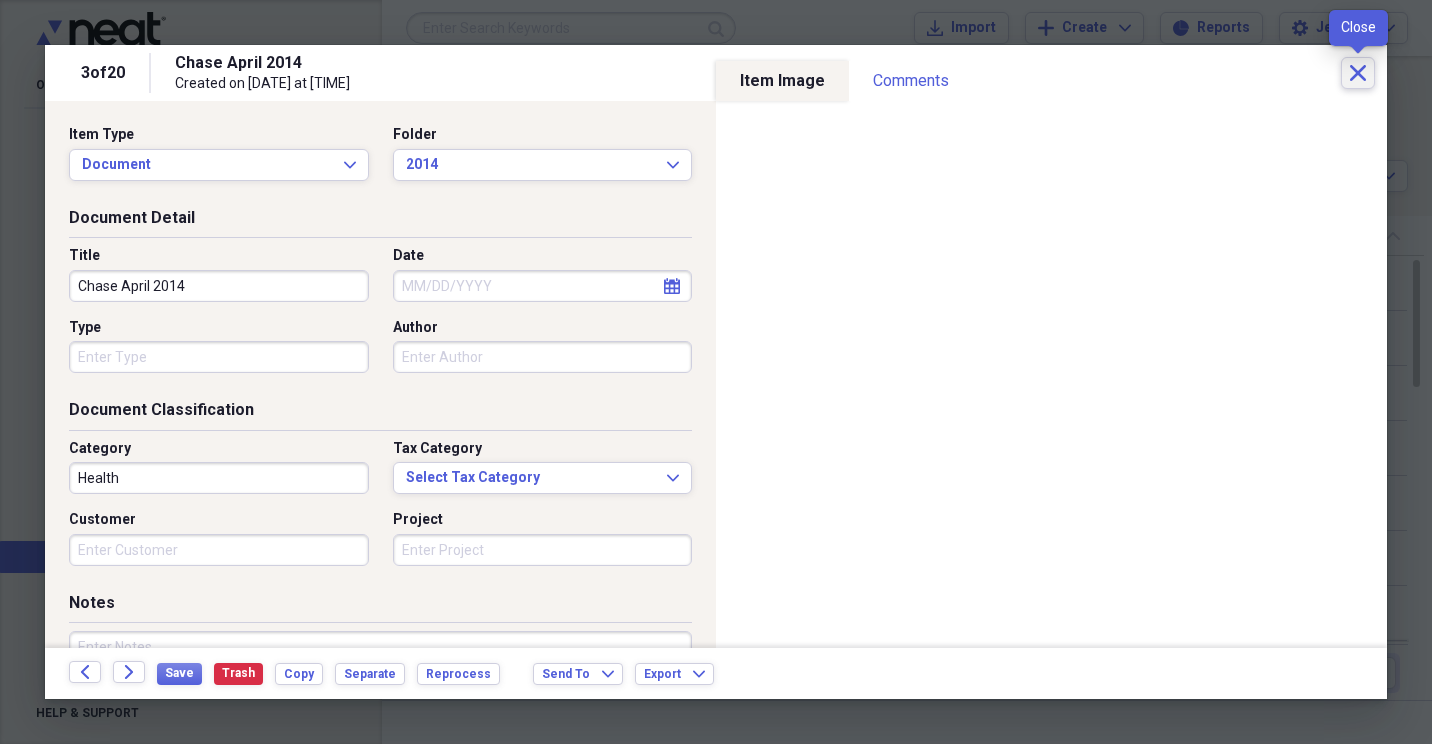 click on "Close" at bounding box center [1358, 73] 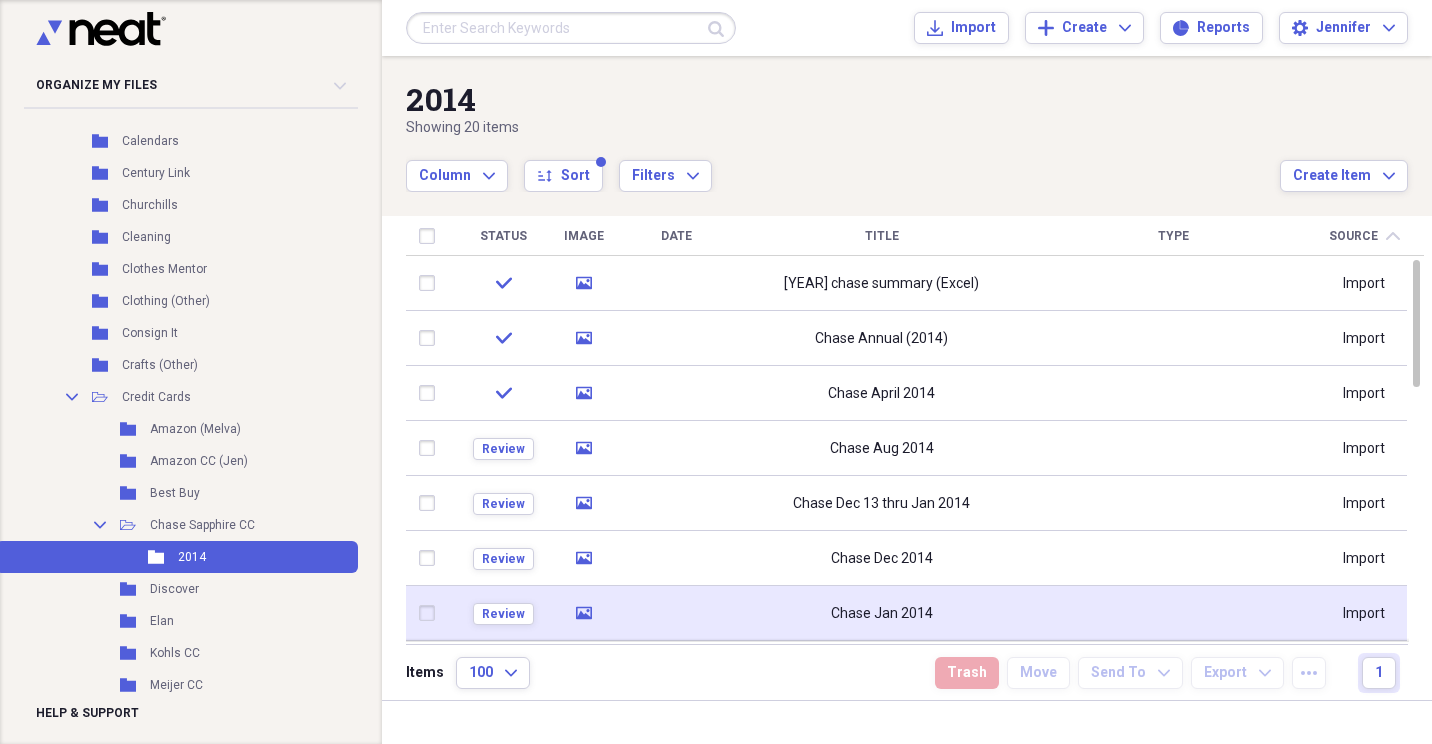 click on "Chase Jan 2014" at bounding box center [881, 613] 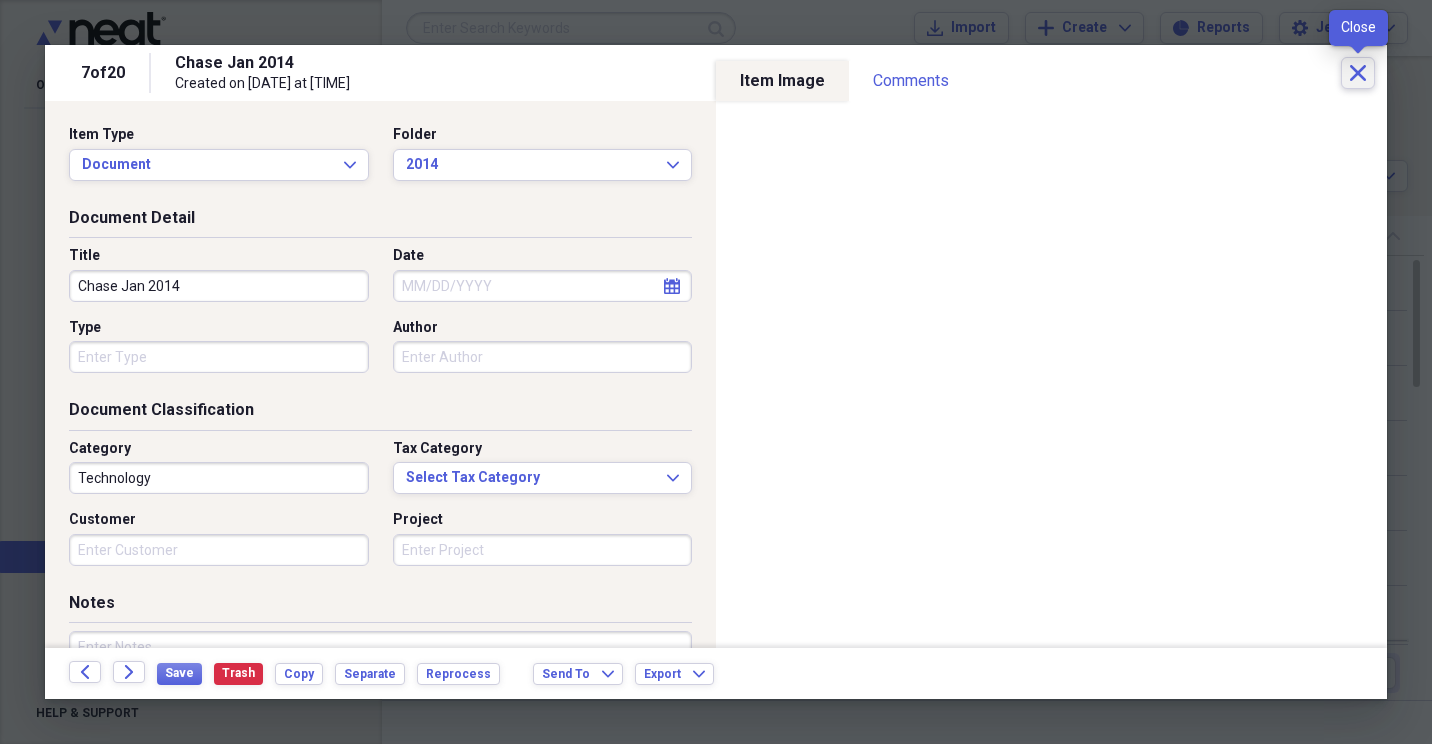 click on "Close" 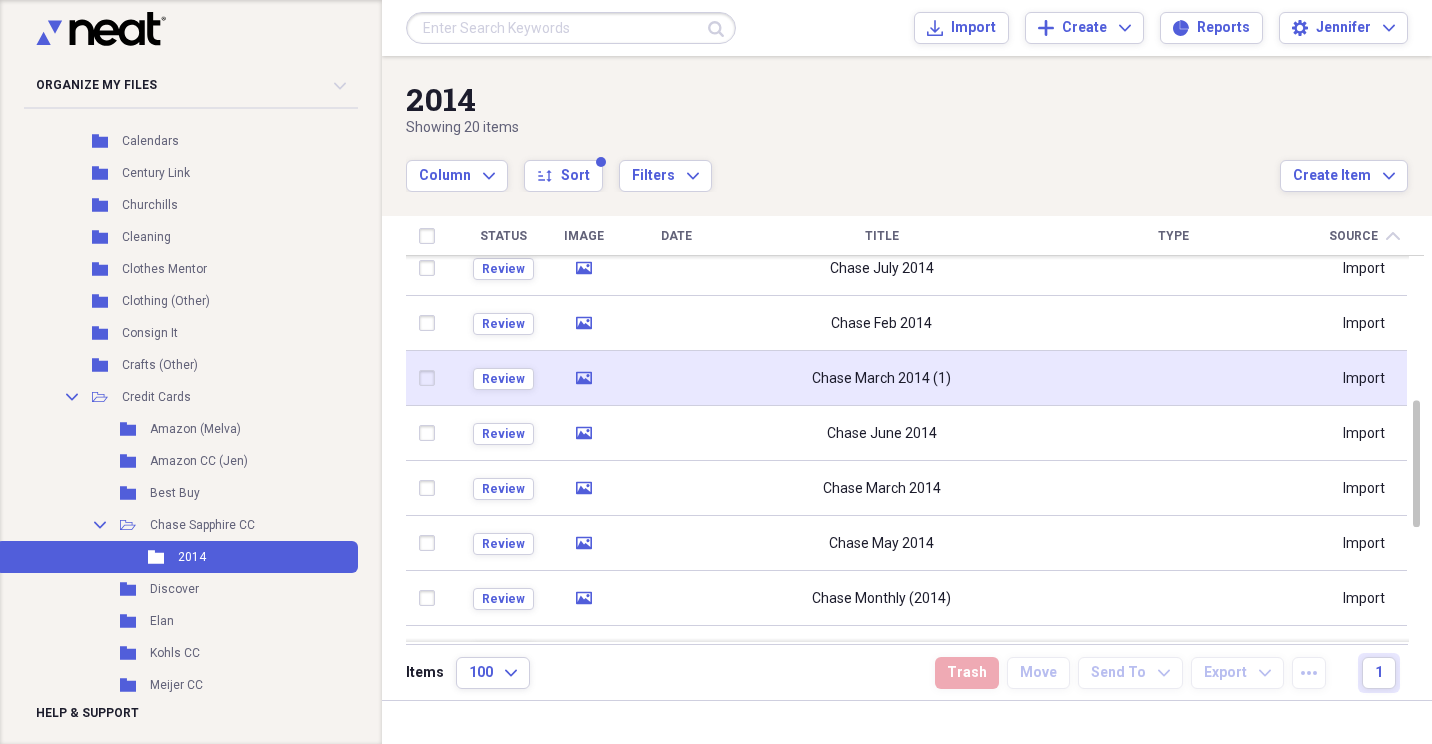 click at bounding box center [1173, 378] 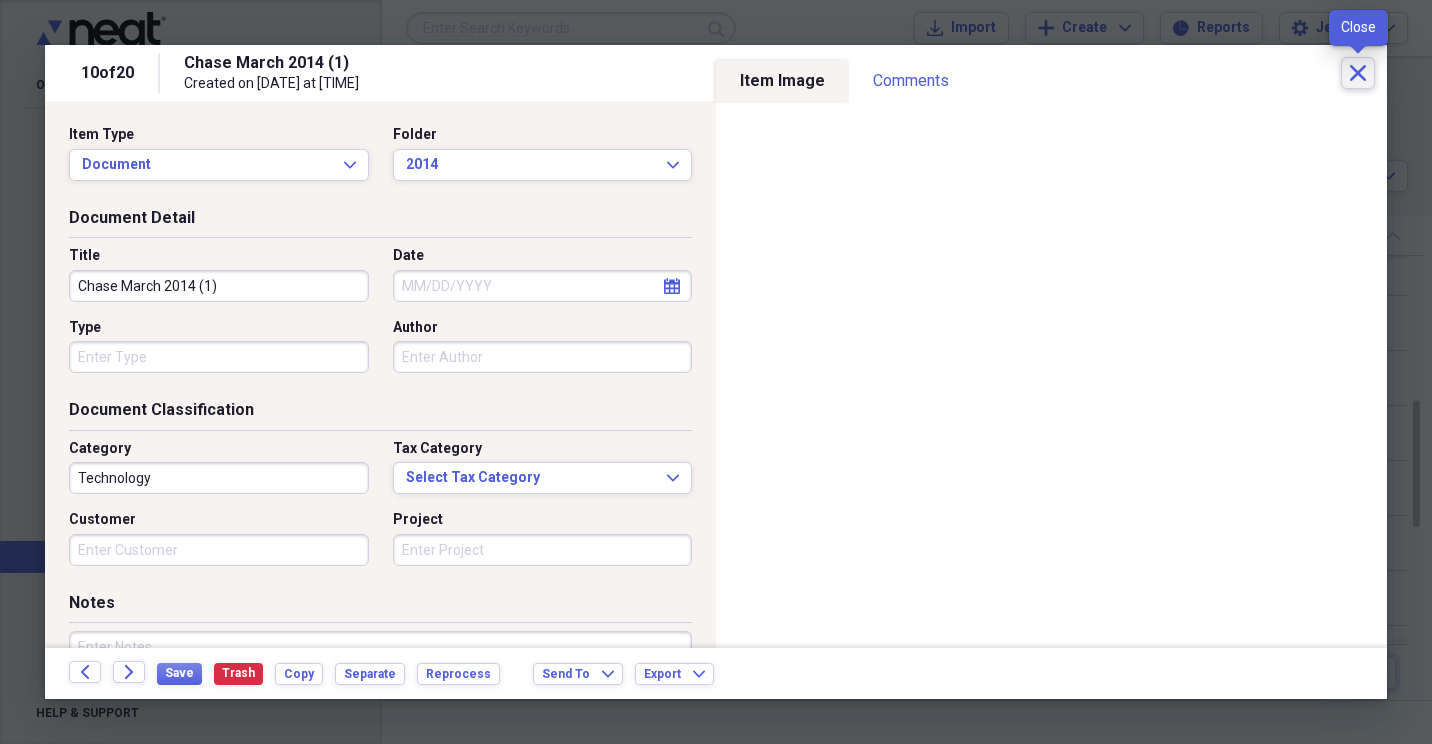 click on "Close" at bounding box center [1358, 73] 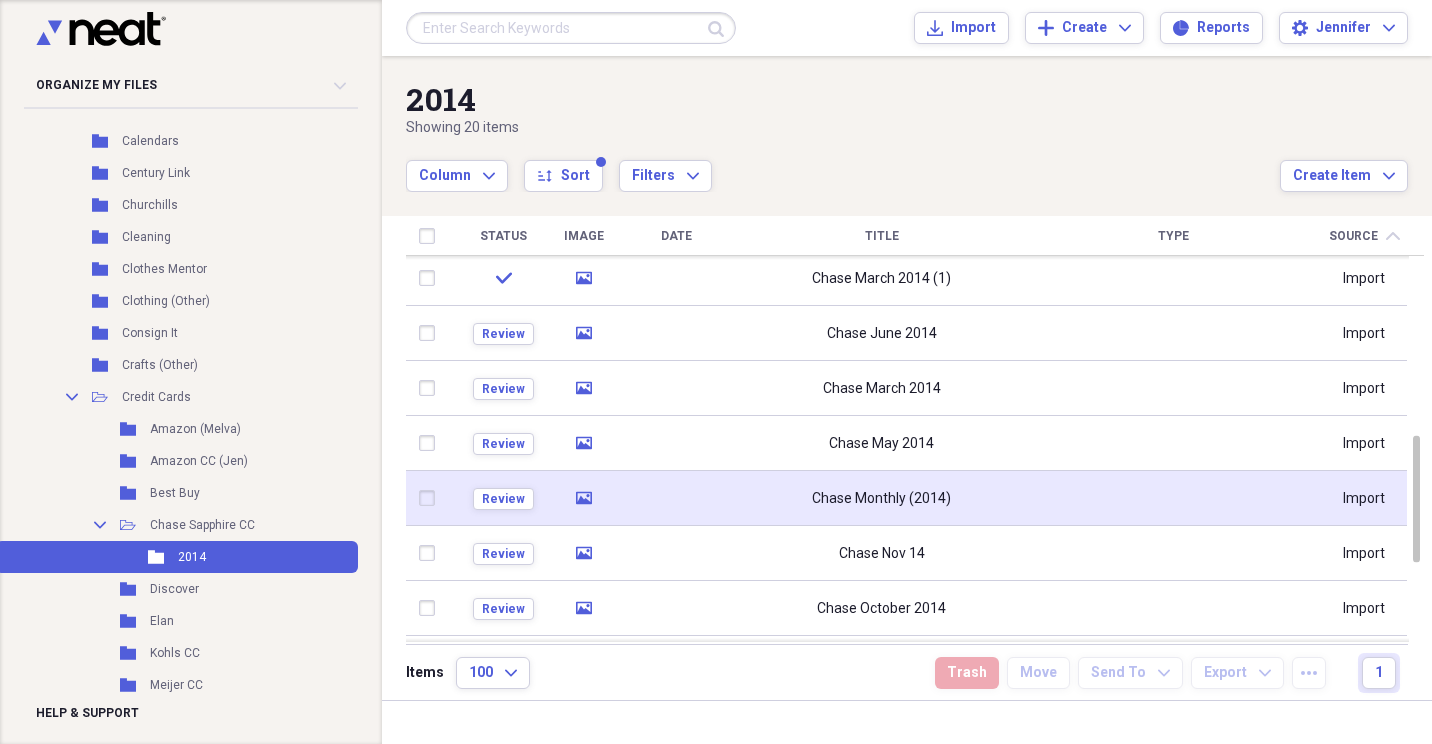 click on "Chase Monthly (2014)" at bounding box center [881, 498] 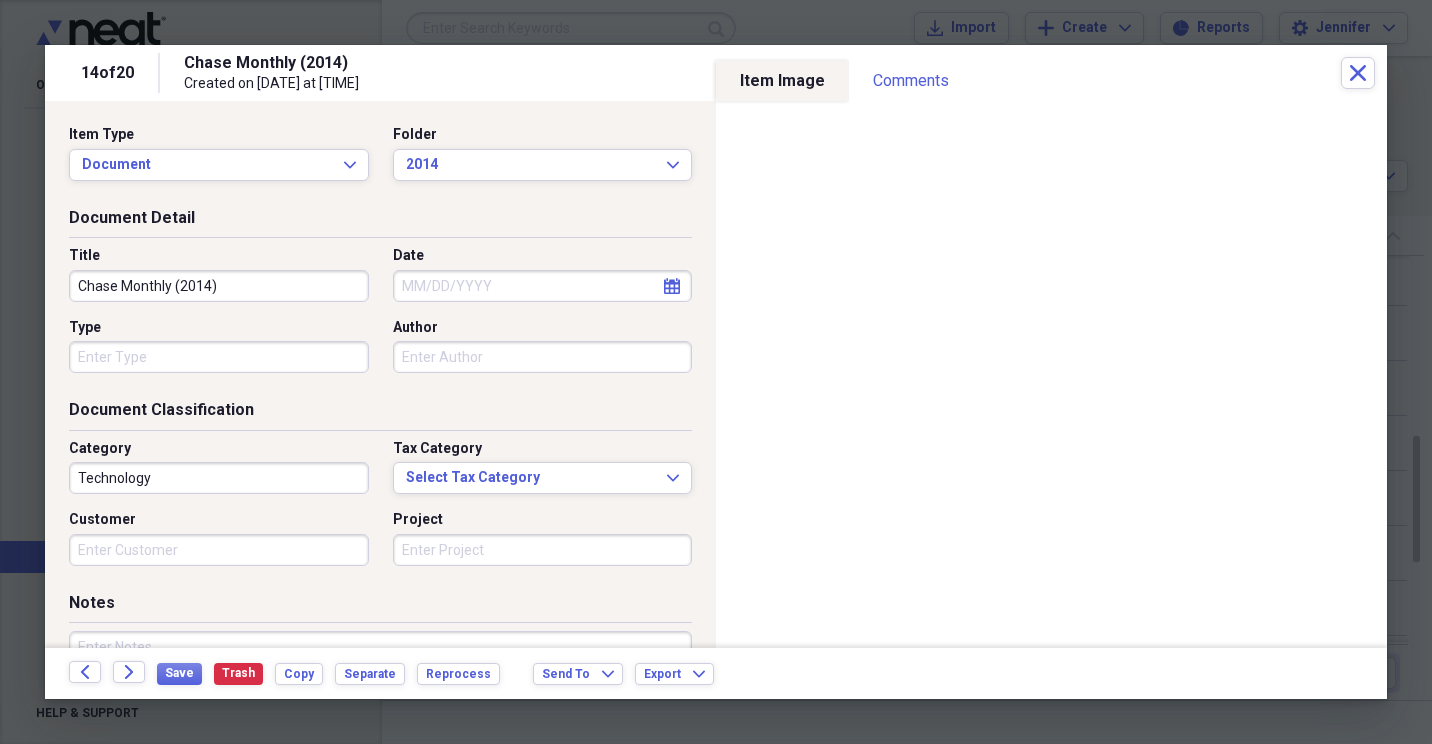 click at bounding box center (716, 372) 